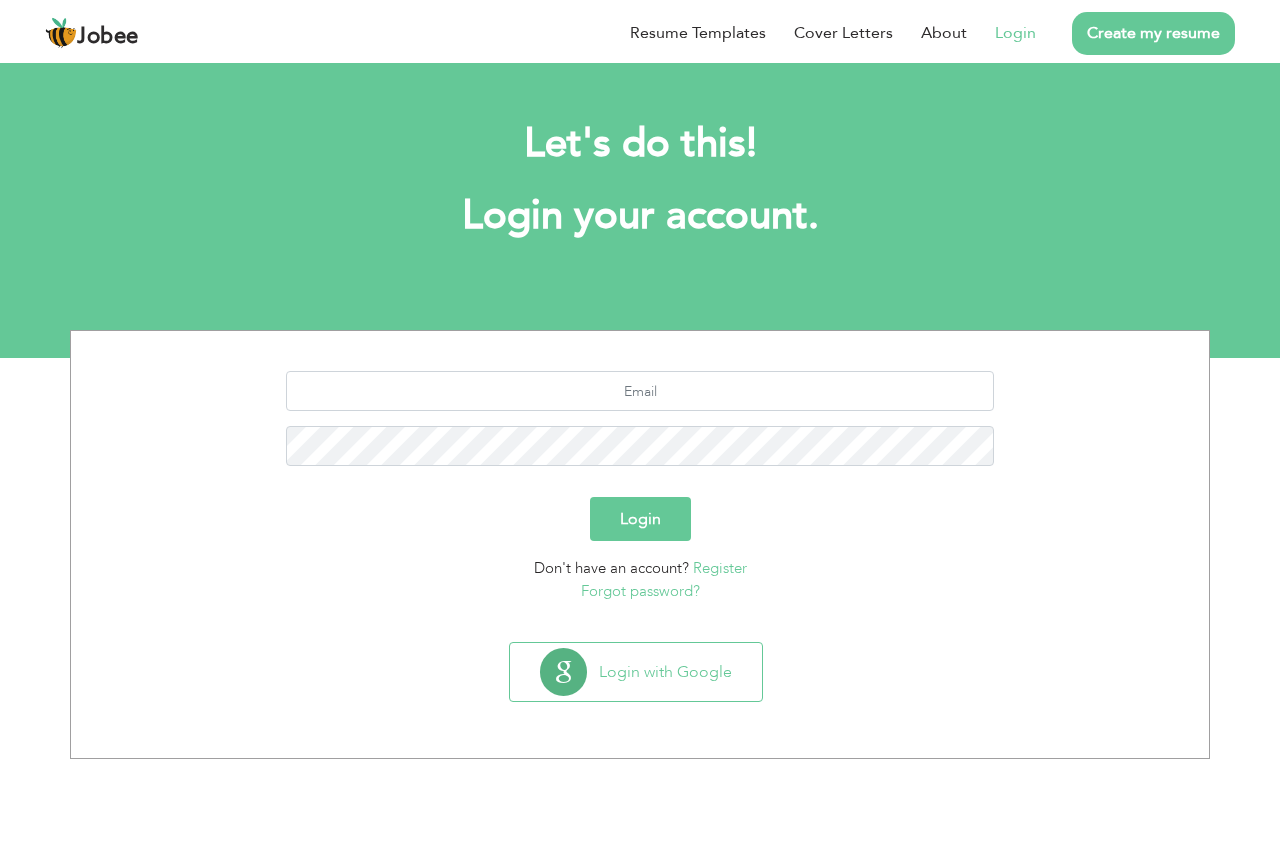 scroll, scrollTop: 0, scrollLeft: 0, axis: both 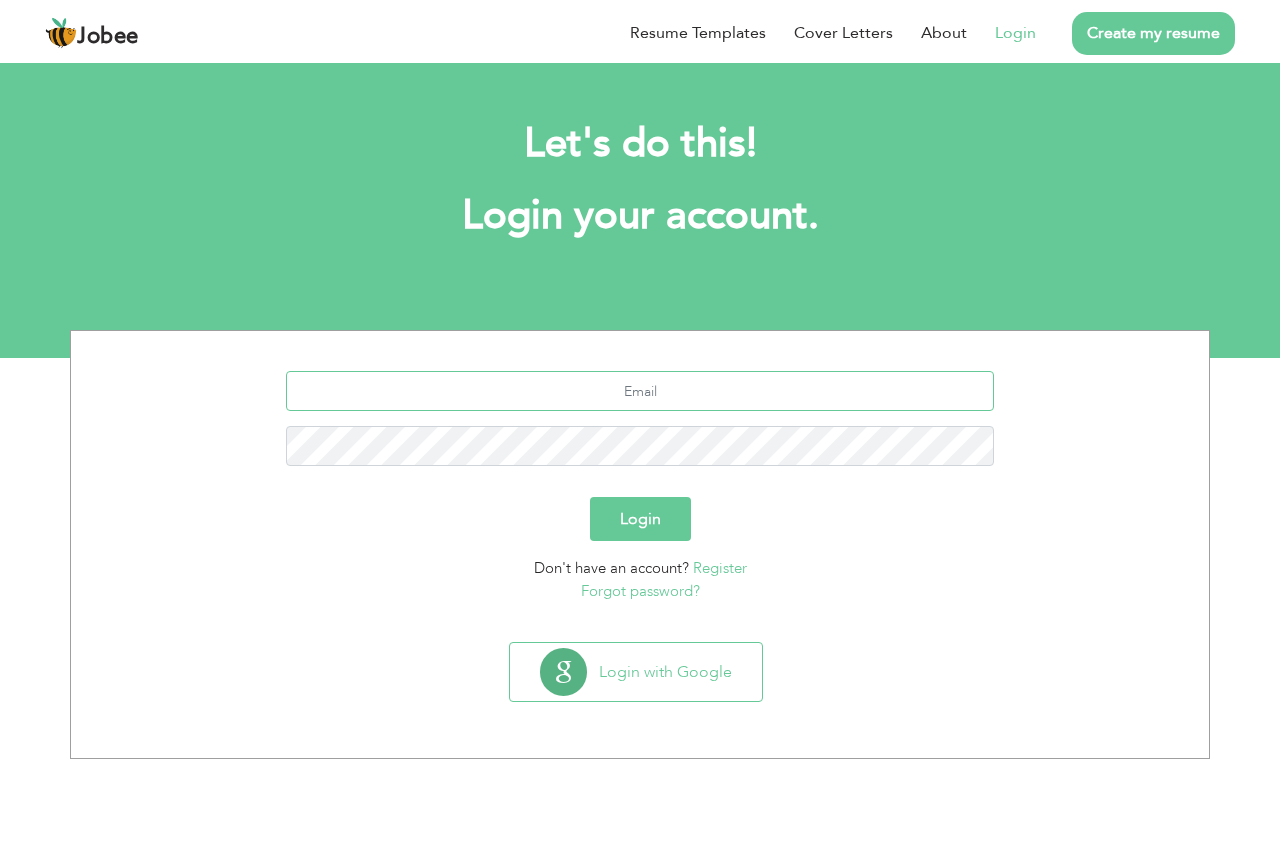 type on "[EMAIL_ADDRESS][DOMAIN_NAME]" 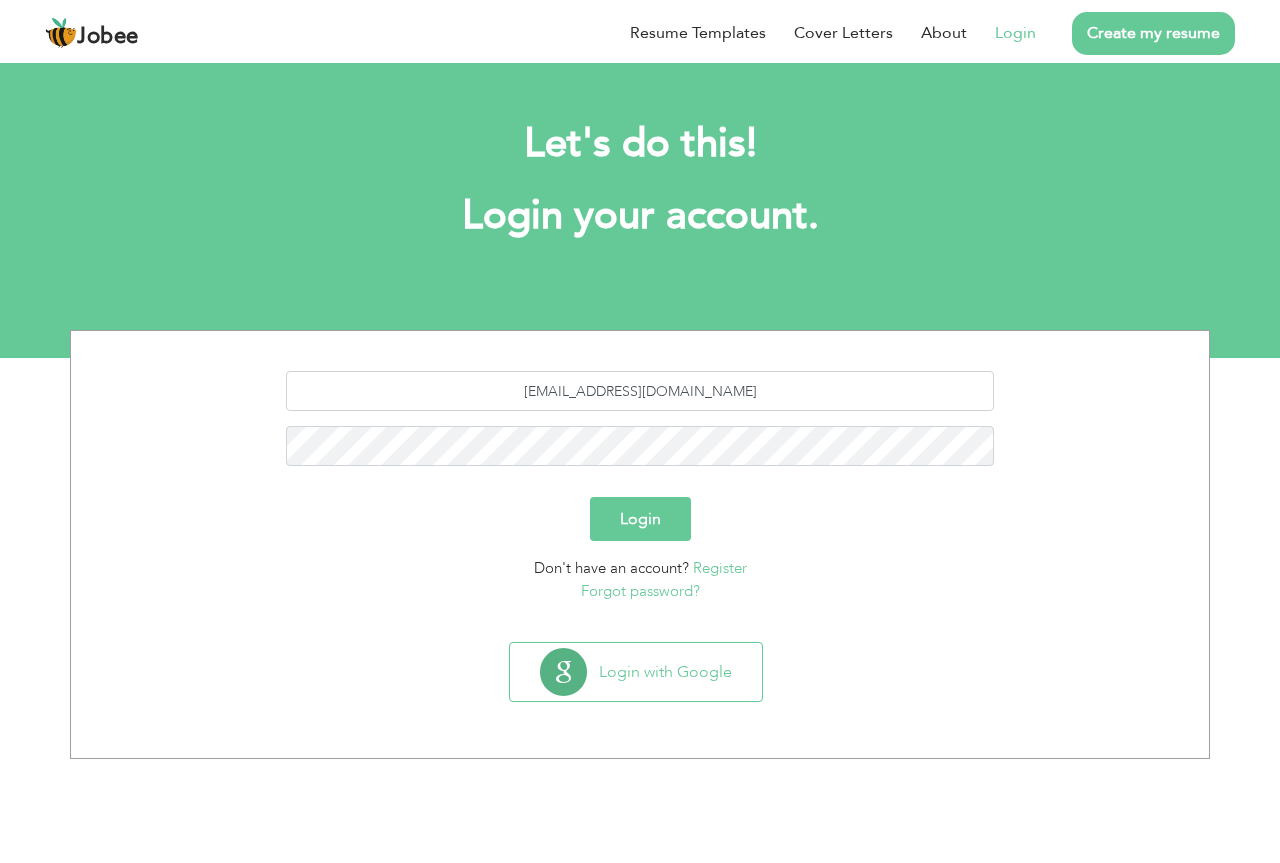 click on "Login" at bounding box center [640, 519] 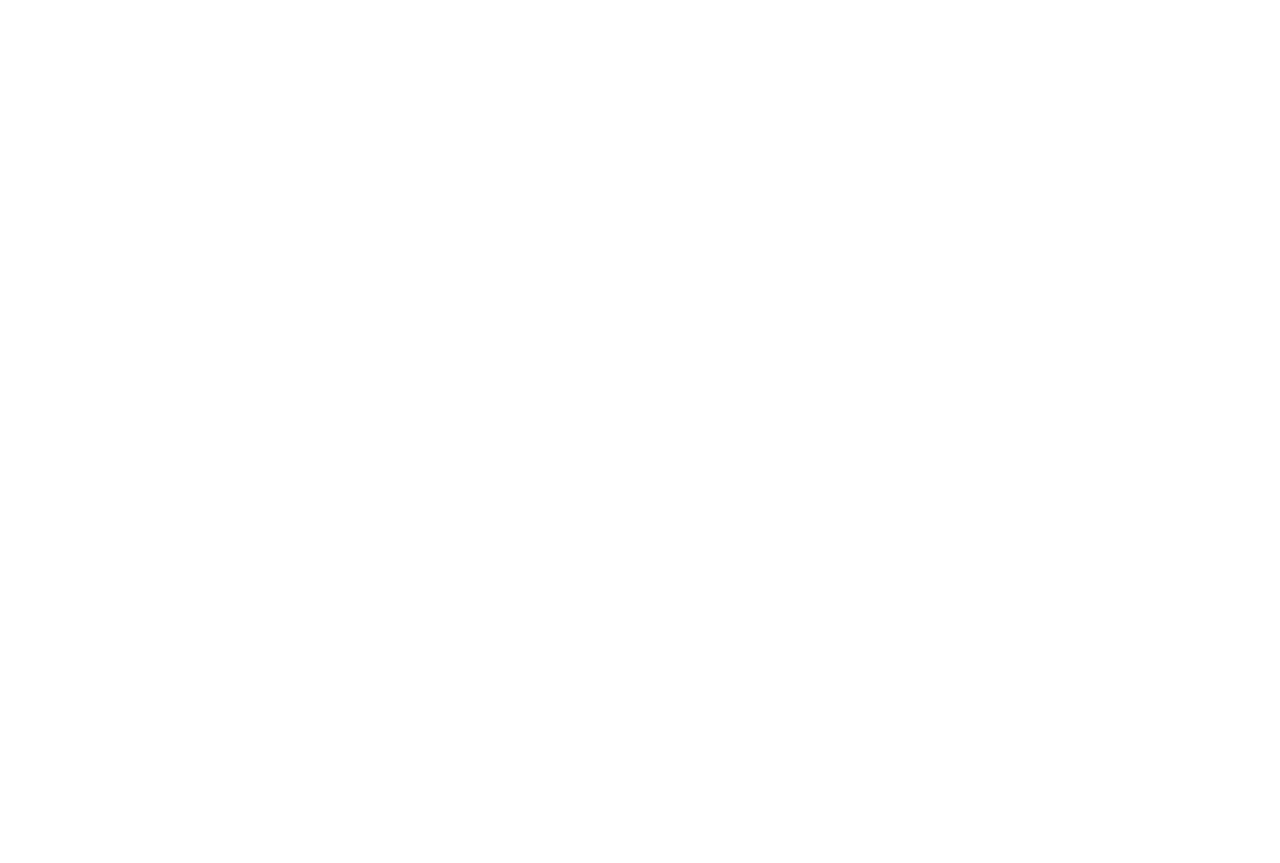 scroll, scrollTop: 0, scrollLeft: 0, axis: both 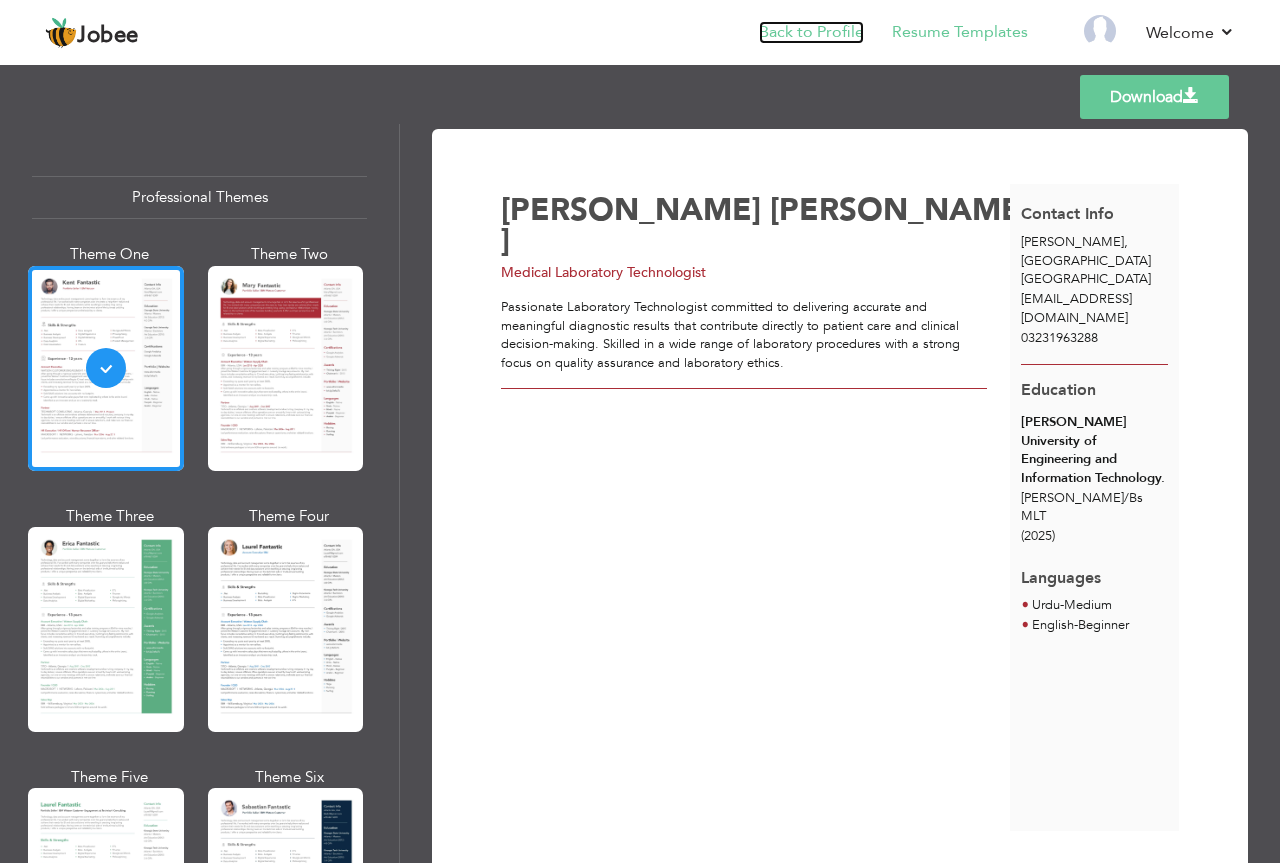 click on "Back to Profile" at bounding box center [811, 32] 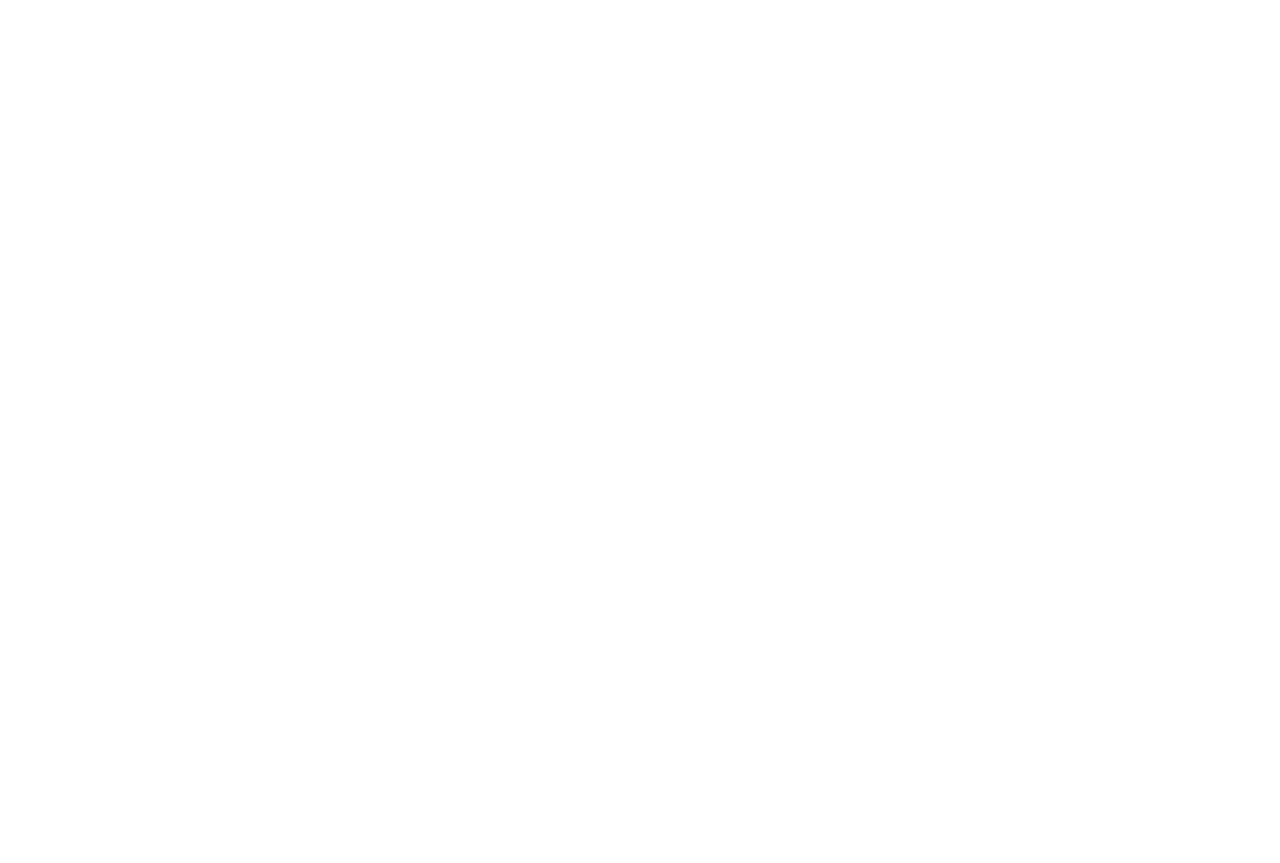 scroll, scrollTop: 0, scrollLeft: 0, axis: both 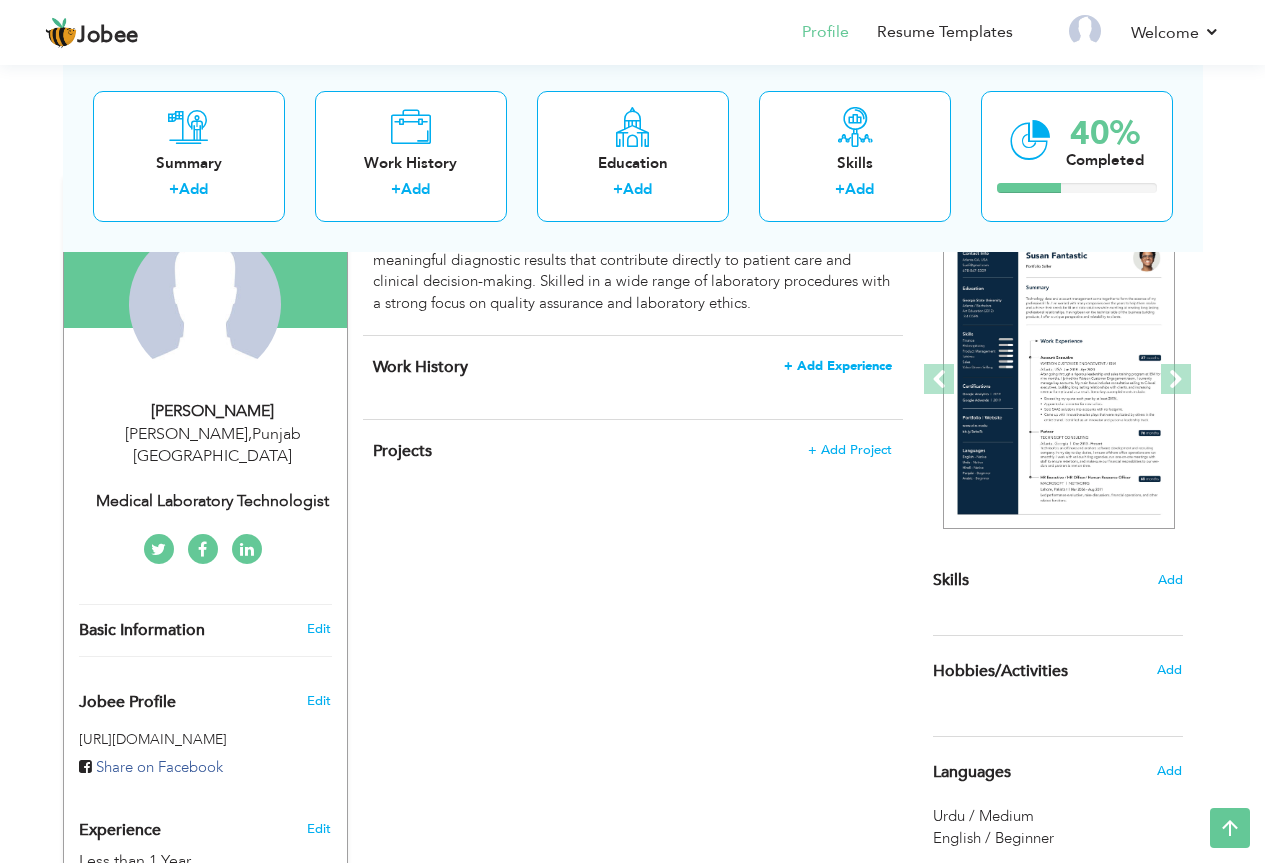 click on "+ Add Experience" at bounding box center (838, 366) 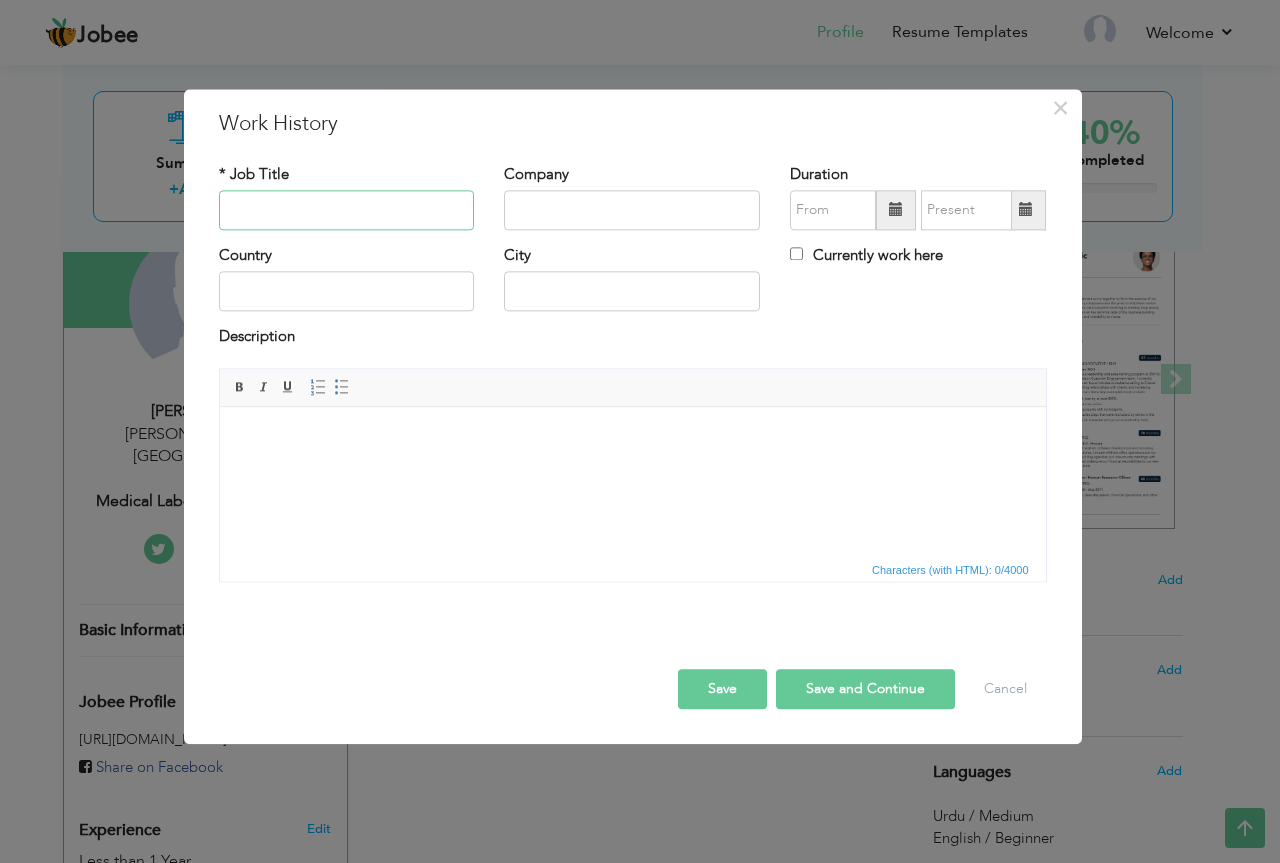 click at bounding box center [347, 210] 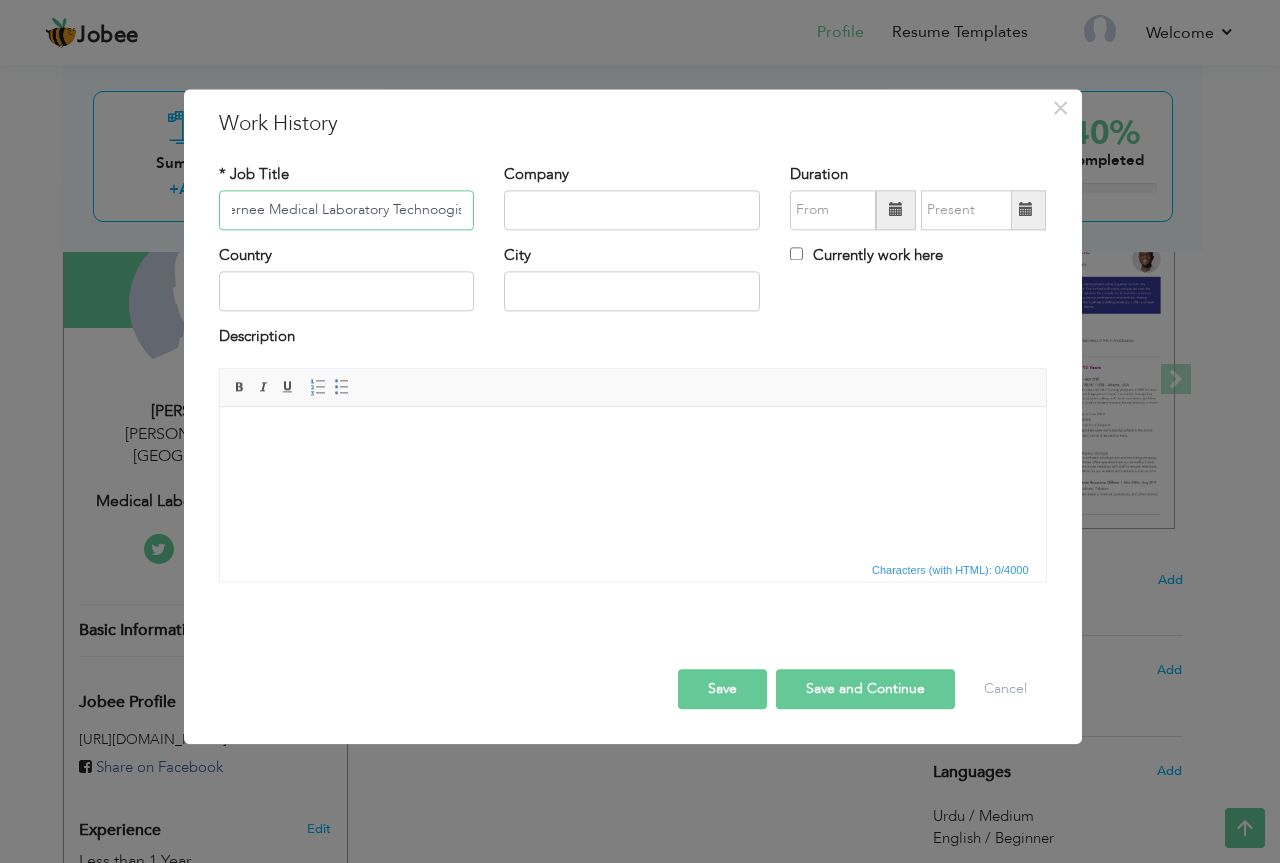scroll, scrollTop: 0, scrollLeft: 25, axis: horizontal 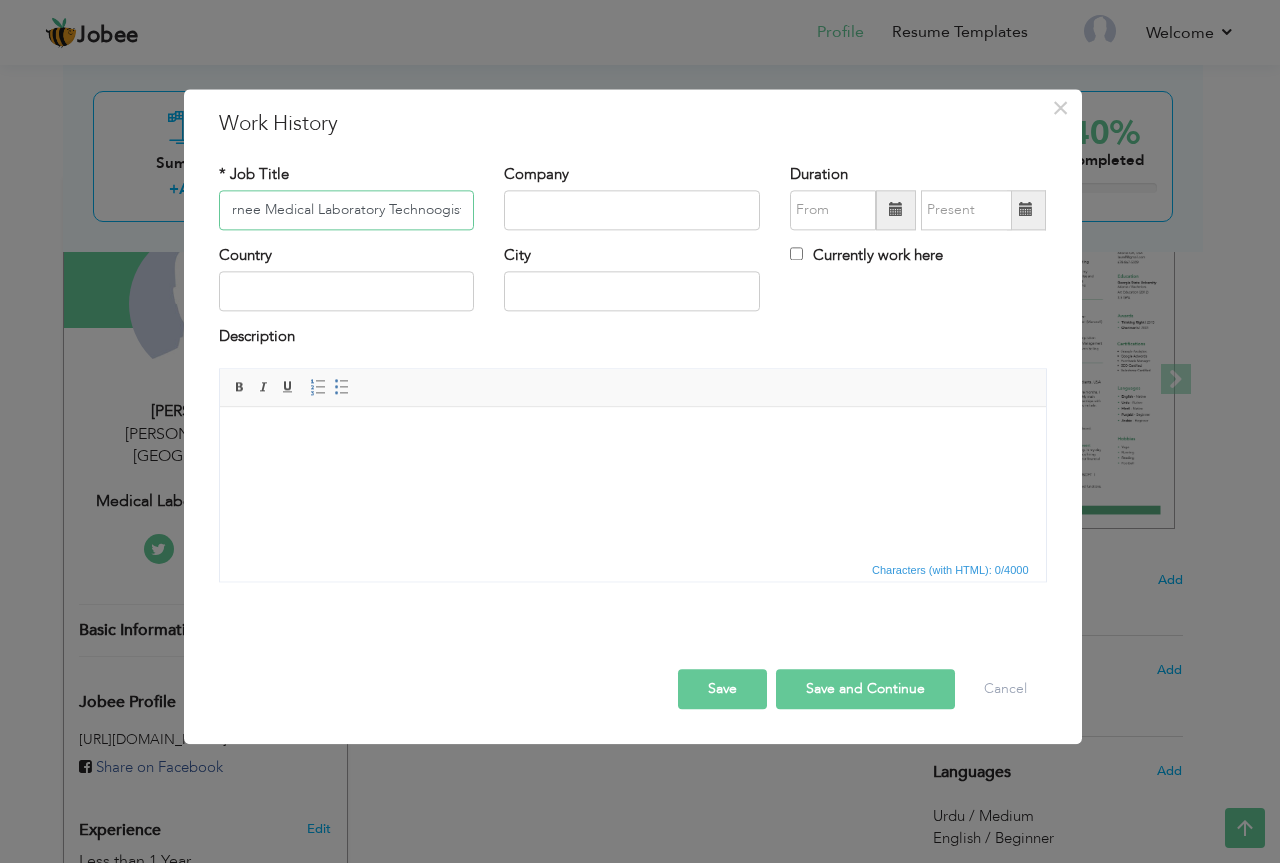 type on "Internee Medical Laboratory Technoogist" 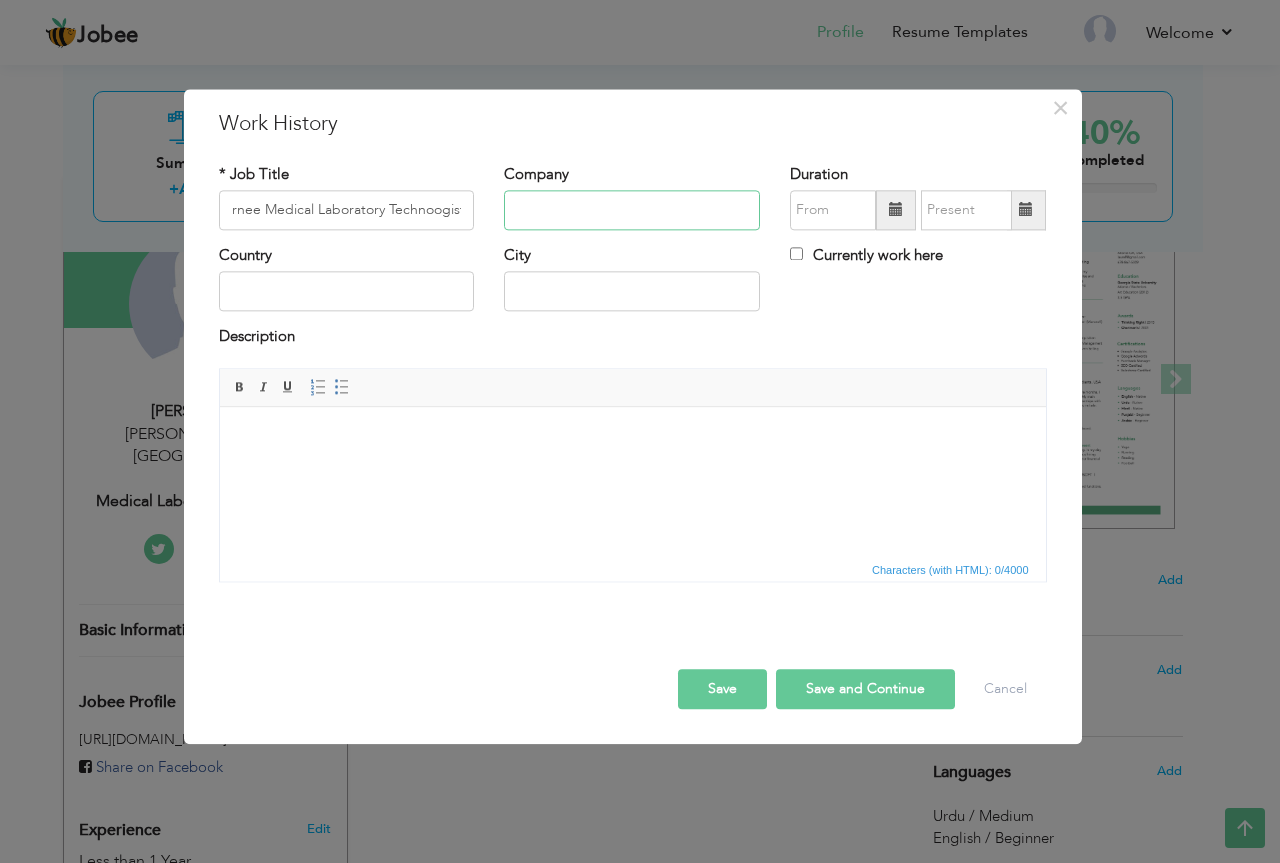 scroll, scrollTop: 0, scrollLeft: 0, axis: both 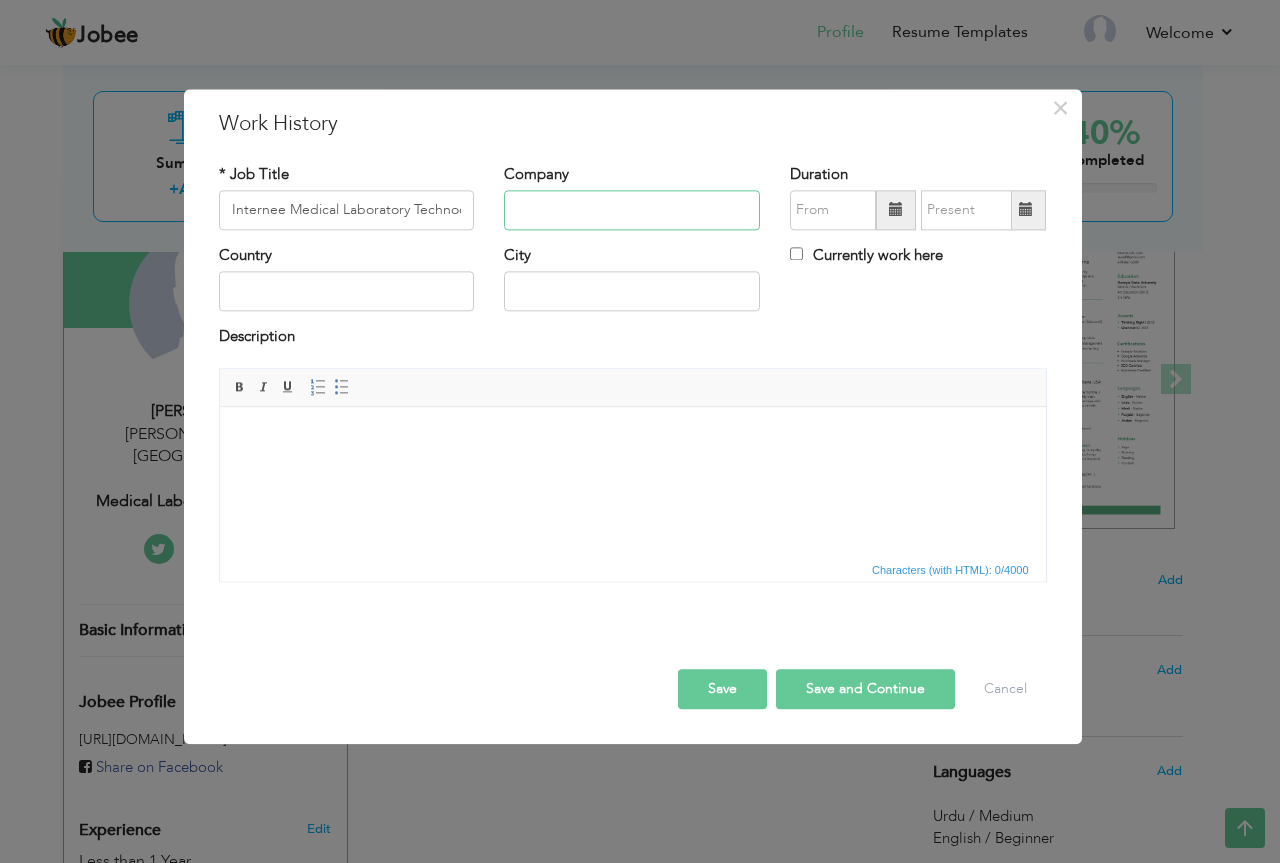 click at bounding box center (632, 210) 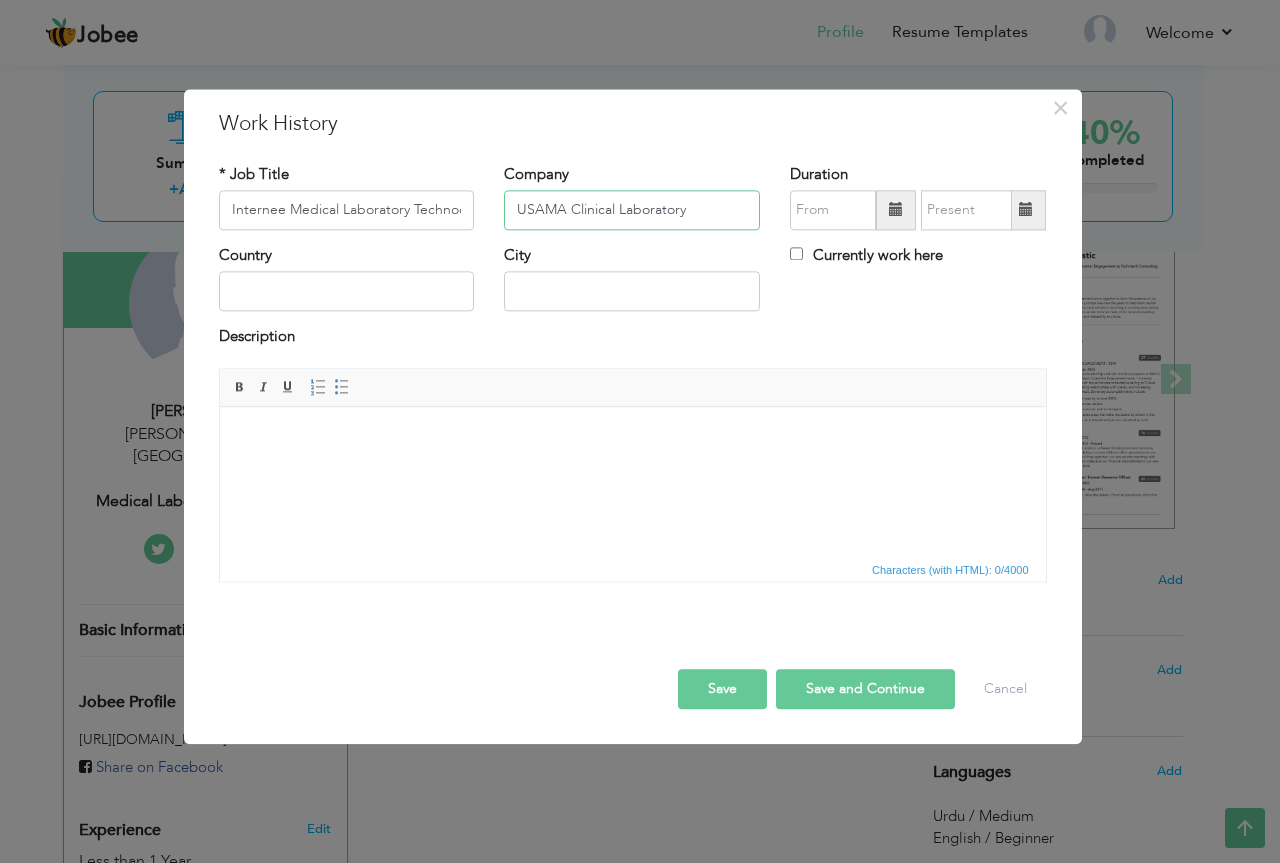 type on "USAMA Clinical Laboratory" 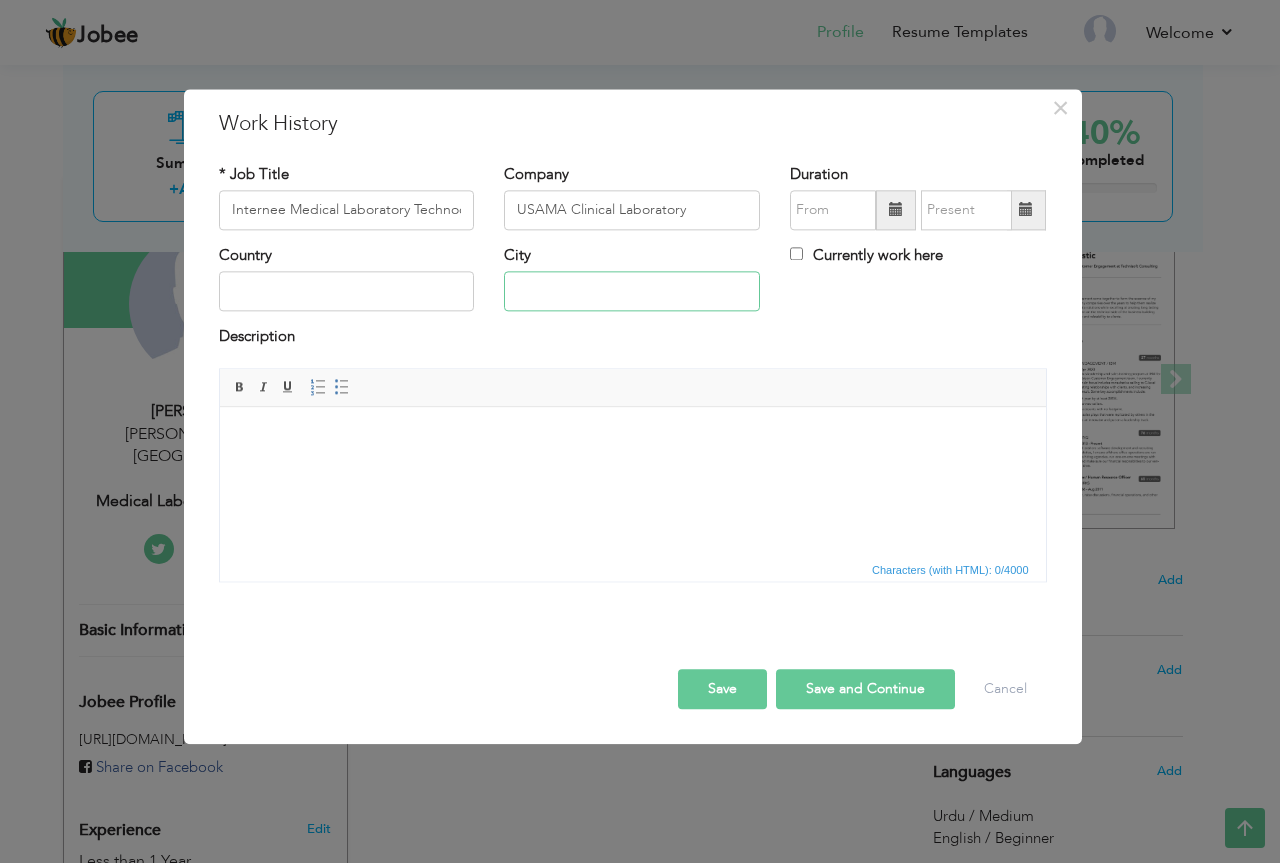 click at bounding box center (632, 292) 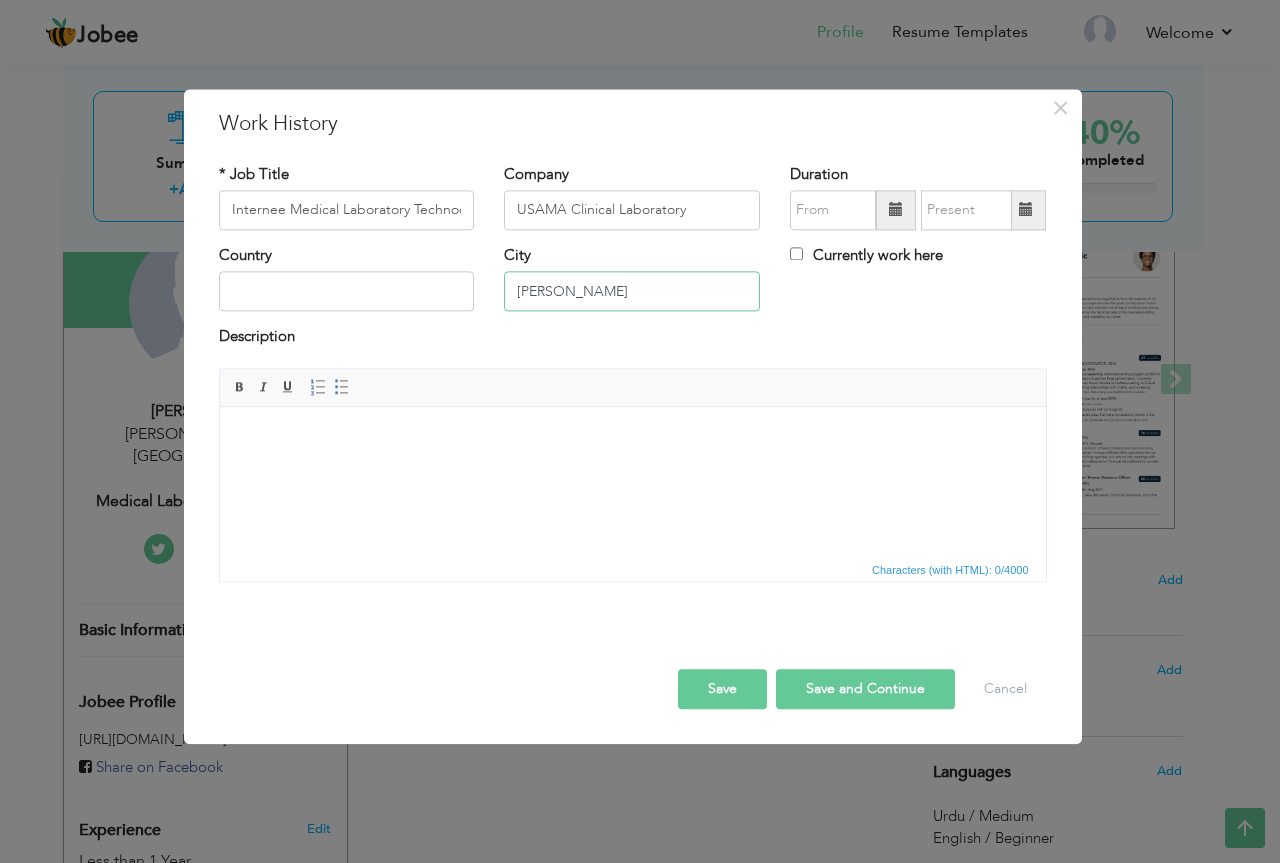 type on "Rahim Yar Khan" 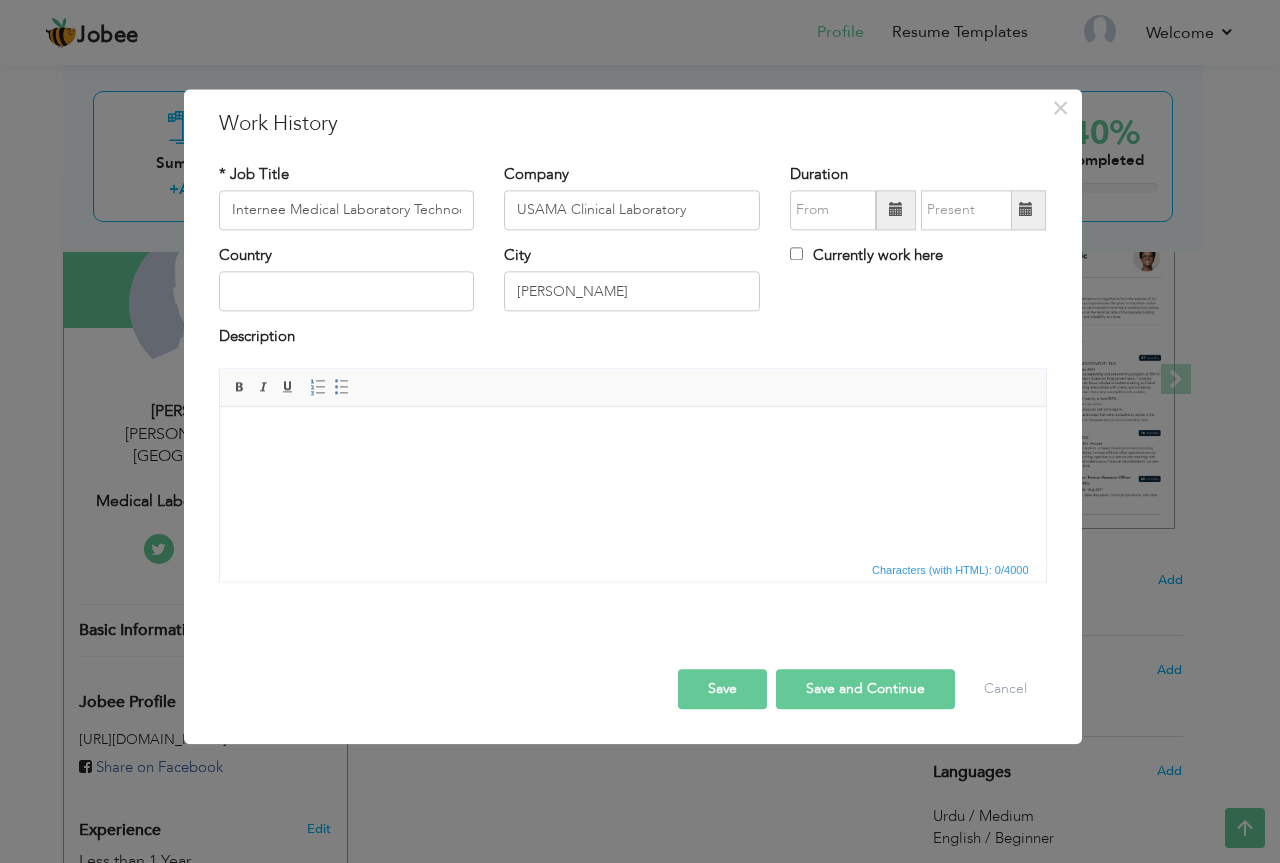 click at bounding box center [632, 437] 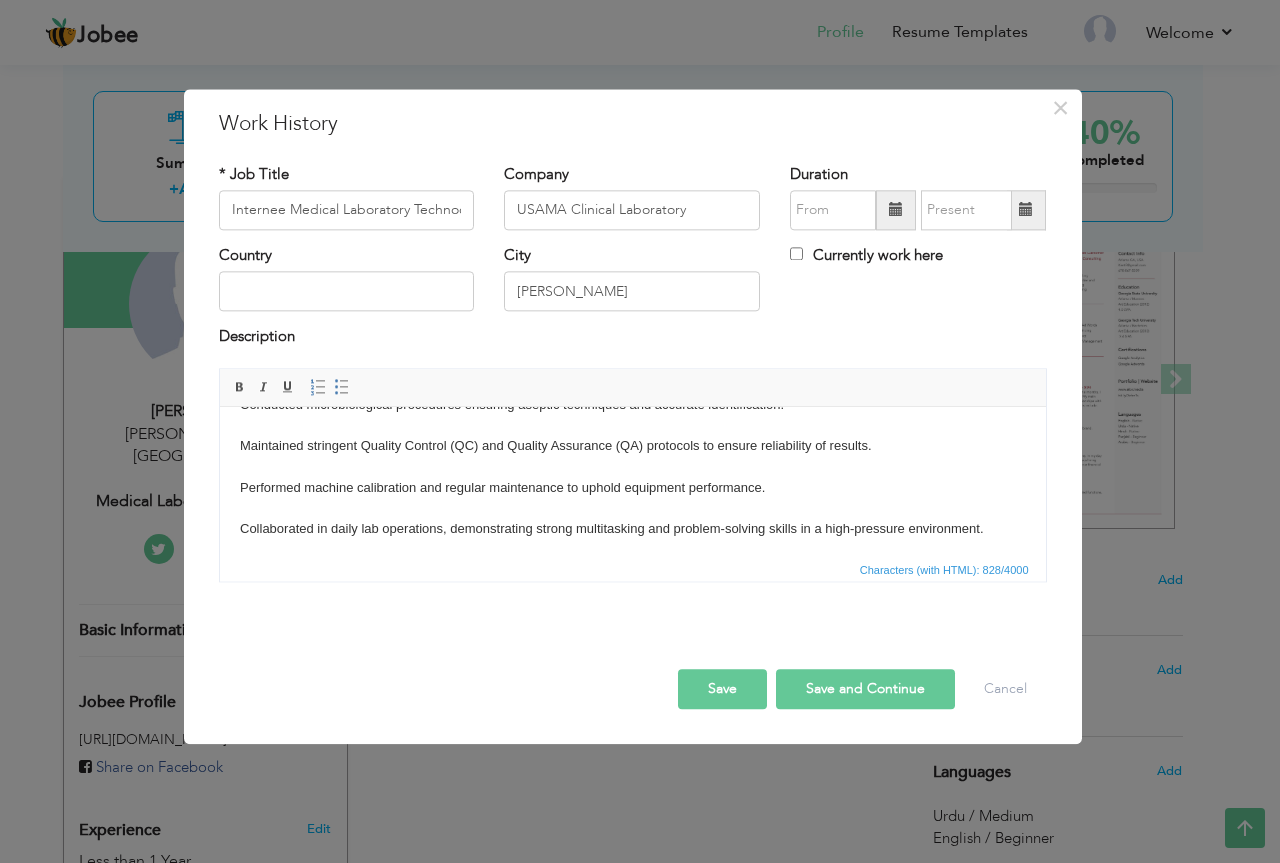 scroll, scrollTop: 0, scrollLeft: 0, axis: both 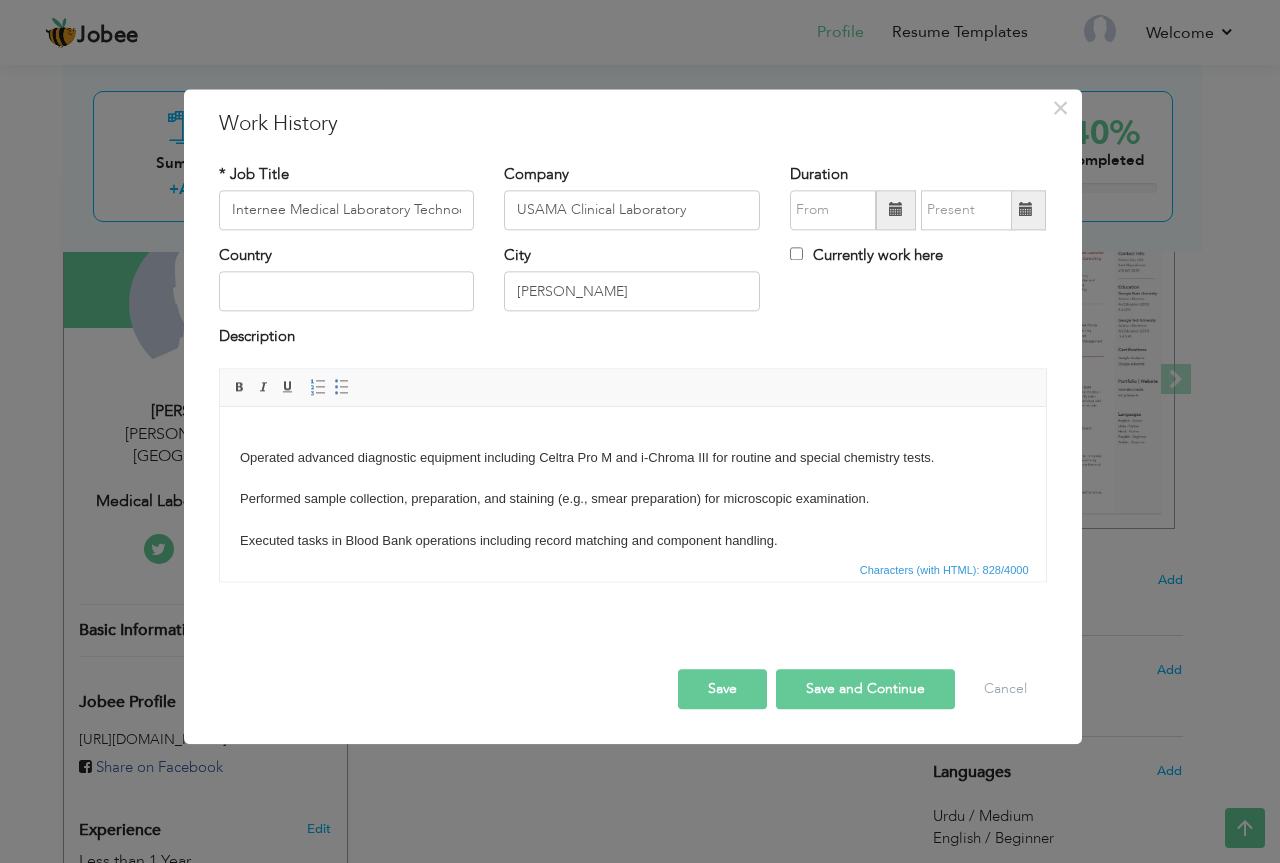 click on "Operated advanced diagnostic equipment including Celtra Pro M and i-Chroma III for routine and special chemistry tests. Performed sample collection, preparation, and staining (e.g., smear preparation) for microscopic examination. Executed tasks in Blood Bank operations including record matching and component handling. Conducted microbiological procedures ensuring aseptic techniques and accurate identification. Maintained stringent Quality Control (QC) and Quality Assurance (QA) protocols to ensure reliability of results. Performed machine calibration and regular maintenance to uphold equipment performance. Collaborated in daily lab operations, demonstrating strong multitasking and problem-solving skills in a high-pressure environment." at bounding box center [632, 583] 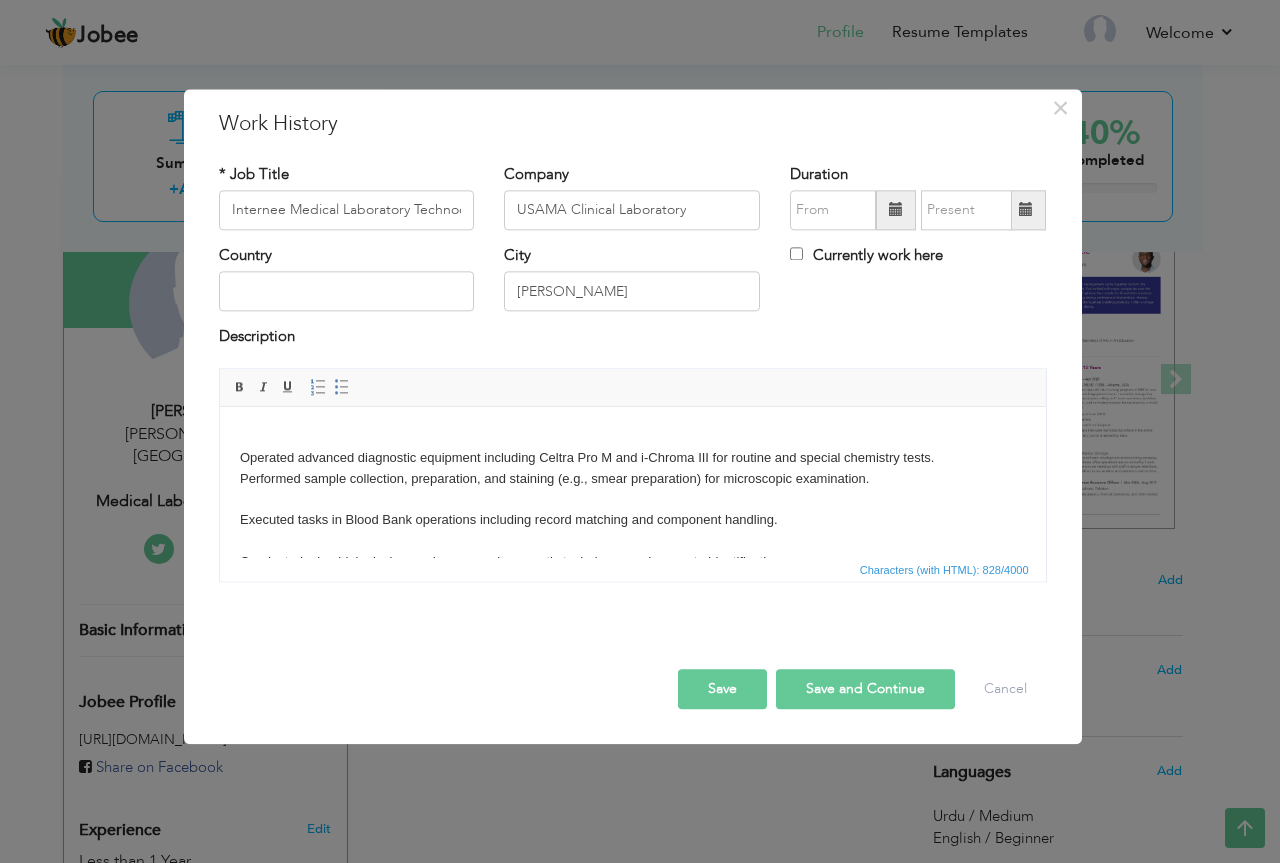 click on "Operated advanced diagnostic equipment including Celtra Pro M and i-Chroma III for routine and special chemistry tests. Performed sample collection, preparation, and staining (e.g., smear preparation) for microscopic examination. Executed tasks in Blood Bank operations including record matching and component handling. Conducted microbiological procedures ensuring aseptic techniques and accurate identification. Maintained stringent Quality Control (QC) and Quality Assurance (QA) protocols to ensure reliability of results. Performed machine calibration and regular maintenance to uphold equipment performance. Collaborated in daily lab operations, demonstrating strong multitasking and problem-solving skills in a high-pressure environment." at bounding box center (632, 572) 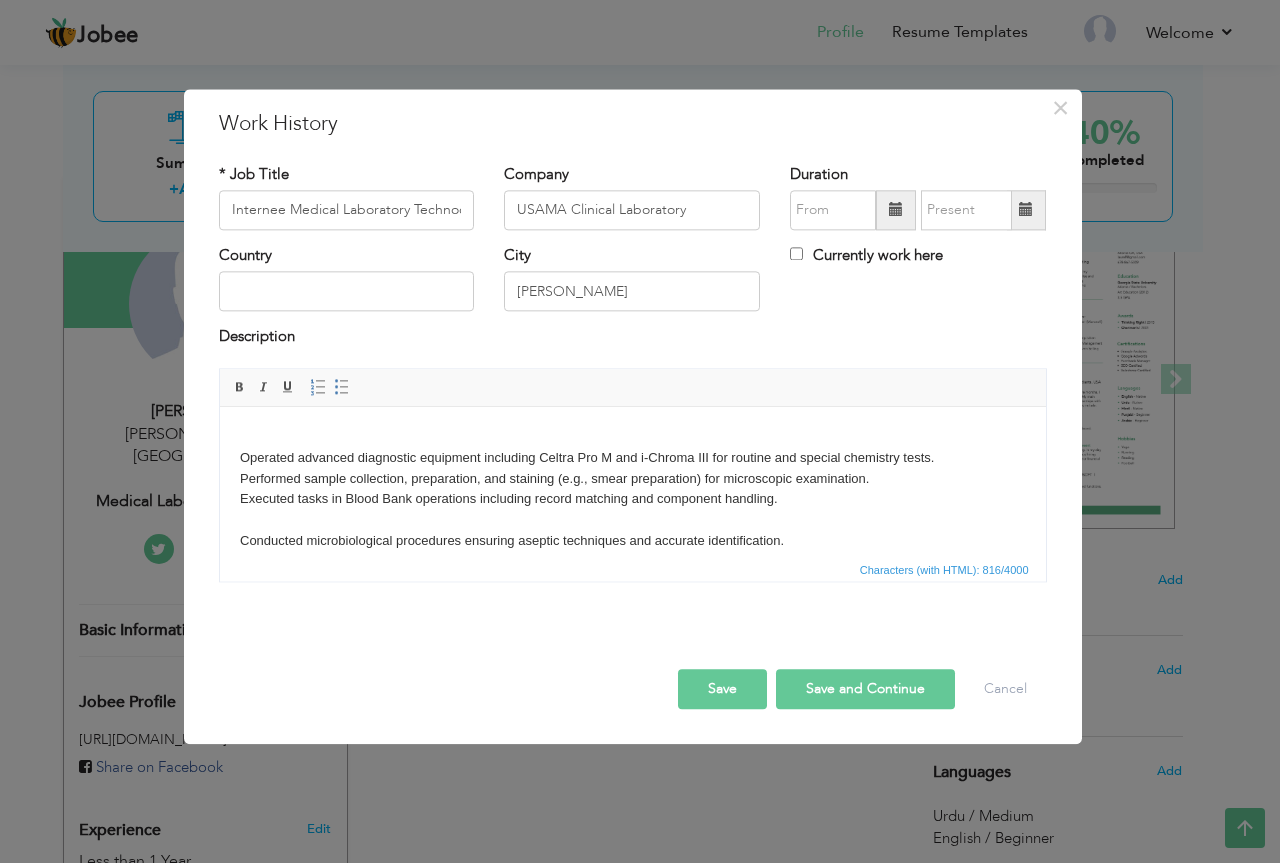 click on "Operated advanced diagnostic equipment including Celtra Pro M and i-Chroma III for routine and special chemistry tests. Performed sample collection, preparation, and staining (e.g., smear preparation) for microscopic examination. Executed tasks in Blood Bank operations including record matching and component handling. Conducted microbiological procedures ensuring aseptic techniques and accurate identification. Maintained stringent Quality Control (QC) and Quality Assurance (QA) protocols to ensure reliability of results. Performed machine calibration and regular maintenance to uphold equipment performance. Collaborated in daily lab operations, demonstrating strong multitasking and problem-solving skills in a high-pressure environment." at bounding box center (632, 562) 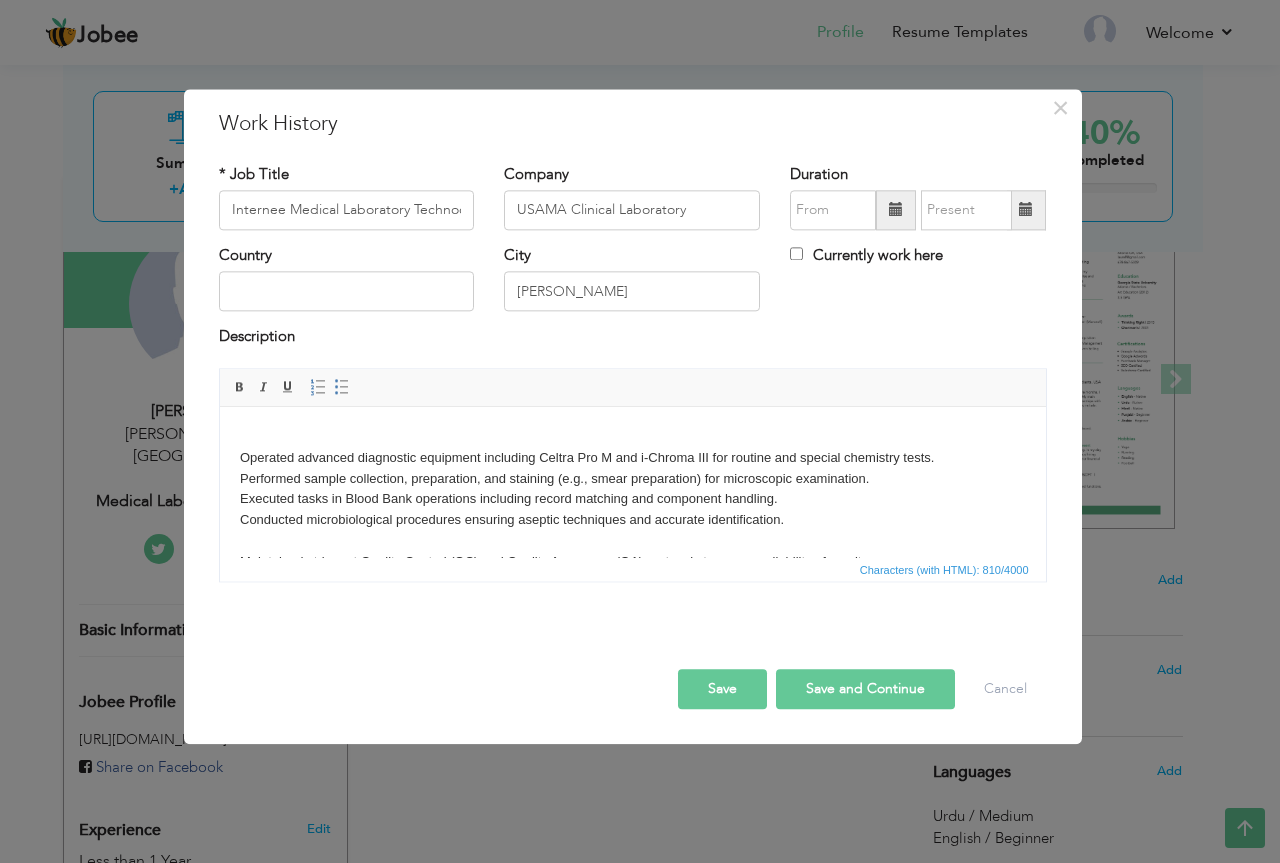 click on "Operated advanced diagnostic equipment including Celtra Pro M and i-Chroma III for routine and special chemistry tests. Performed sample collection, preparation, and staining (e.g., smear preparation) for microscopic examination. Executed tasks in Blood Bank operations including record matching and component handling. Conducted microbiological procedures ensuring aseptic techniques and accurate identification. Maintained stringent Quality Control (QC) and Quality Assurance (QA) protocols to ensure reliability of results. Performed machine calibration and regular maintenance to uphold equipment performance. Collaborated in daily lab operations, demonstrating strong multitasking and problem-solving skills in a high-pressure environment." at bounding box center [632, 552] 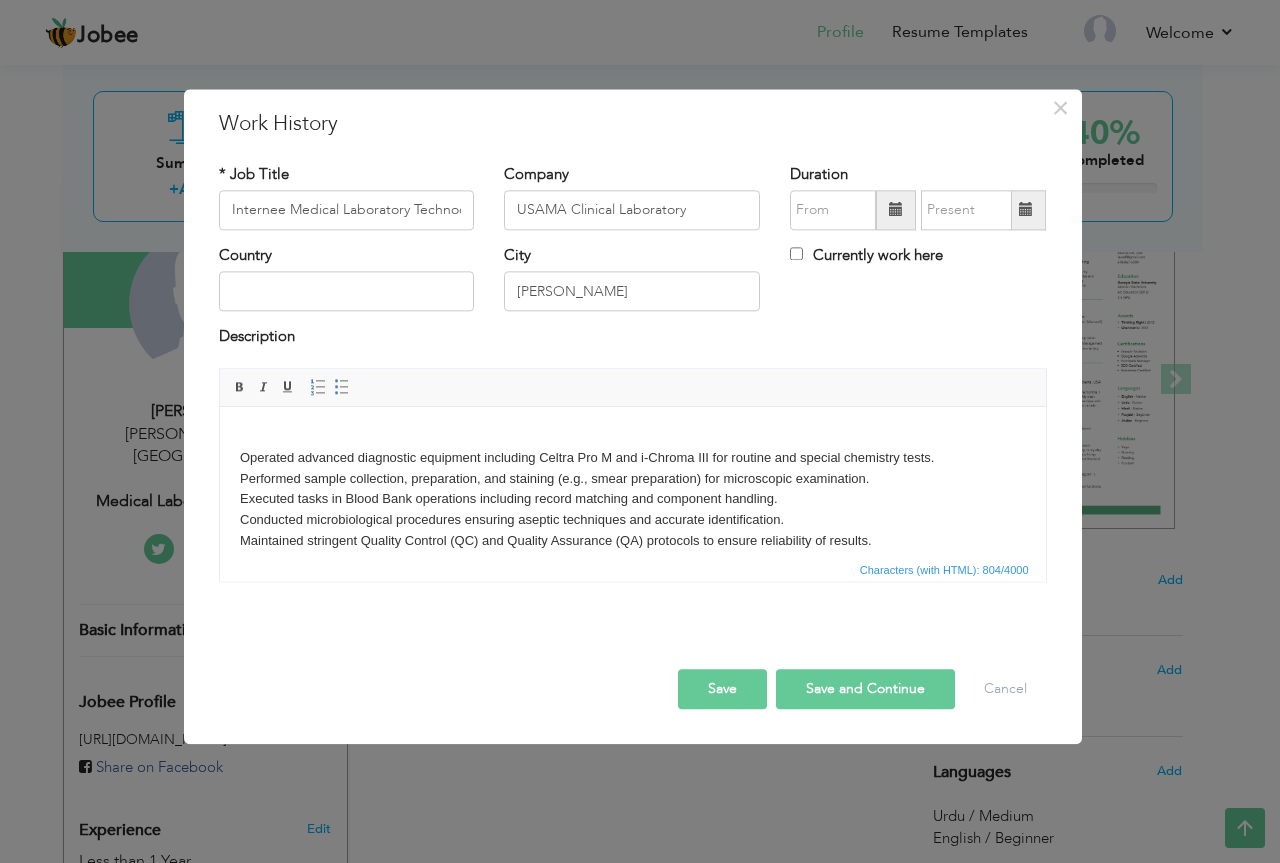 scroll, scrollTop: 119, scrollLeft: 0, axis: vertical 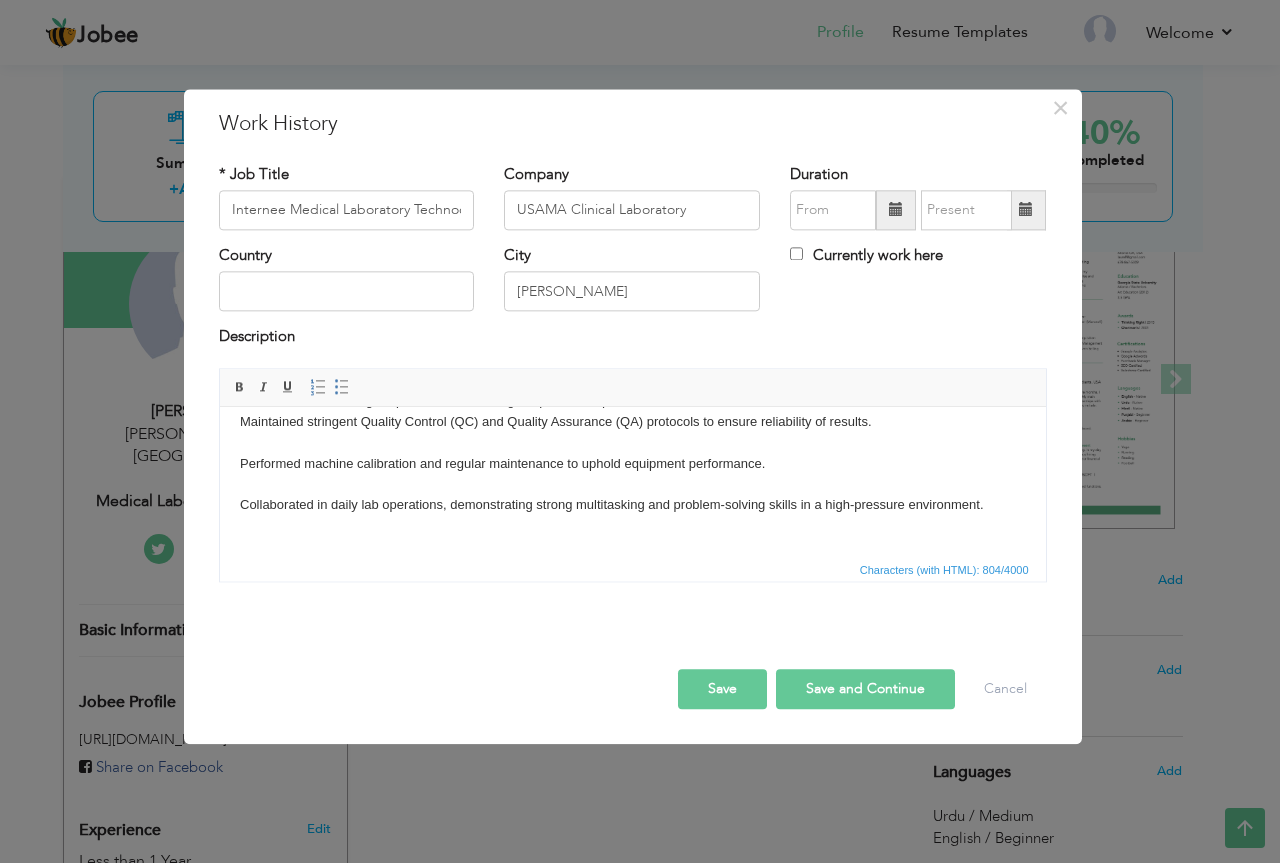 click on "Operated advanced diagnostic equipment including Celtra Pro M and i-Chroma III for routine and special chemistry tests. Performed sample collection, preparation, and staining (e.g., smear preparation) for microscopic examination. Executed tasks in Blood Bank operations including record matching and component handling. Conducted microbiological procedures ensuring aseptic techniques and accurate identification. Maintained stringent Quality Control (QC) and Quality Assurance (QA) protocols to ensure reliability of results. Performed machine calibration and regular maintenance to uphold equipment performance. Collaborated in daily lab operations, demonstrating strong multitasking and problem-solving skills in a high-pressure environment." at bounding box center [632, 422] 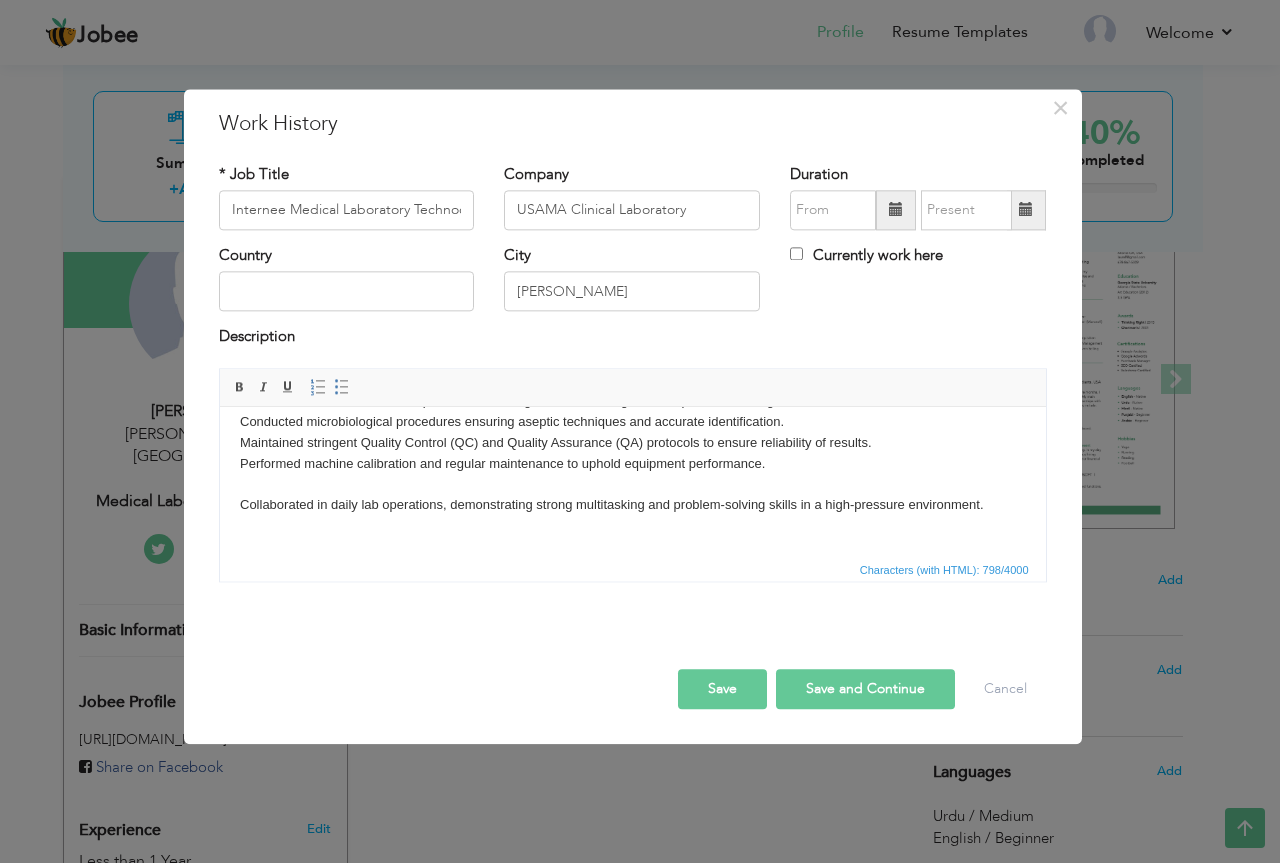 click on "Operated advanced diagnostic equipment including Celtra Pro M and i-Chroma III for routine and special chemistry tests. Performed sample collection, preparation, and staining (e.g., smear preparation) for microscopic examination. Executed tasks in Blood Bank operations including record matching and component handling. Conducted microbiological procedures ensuring aseptic techniques and accurate identification. Maintained stringent Quality Control (QC) and Quality Assurance (QA) protocols to ensure reliability of results. Performed machine calibration and regular maintenance to uphold equipment performance. Collaborated in daily lab operations, demonstrating strong multitasking and problem-solving skills in a high-pressure environment." at bounding box center [632, 433] 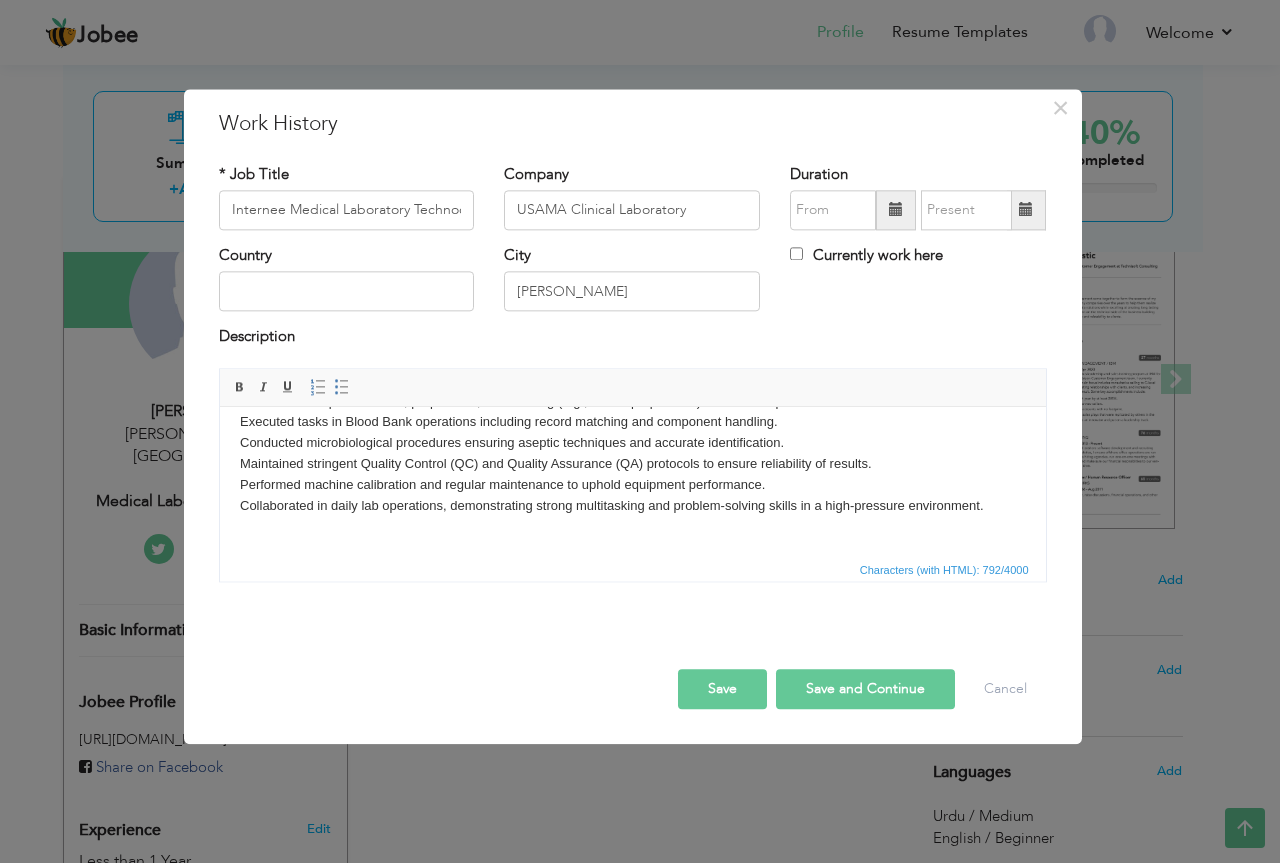 scroll, scrollTop: 0, scrollLeft: 0, axis: both 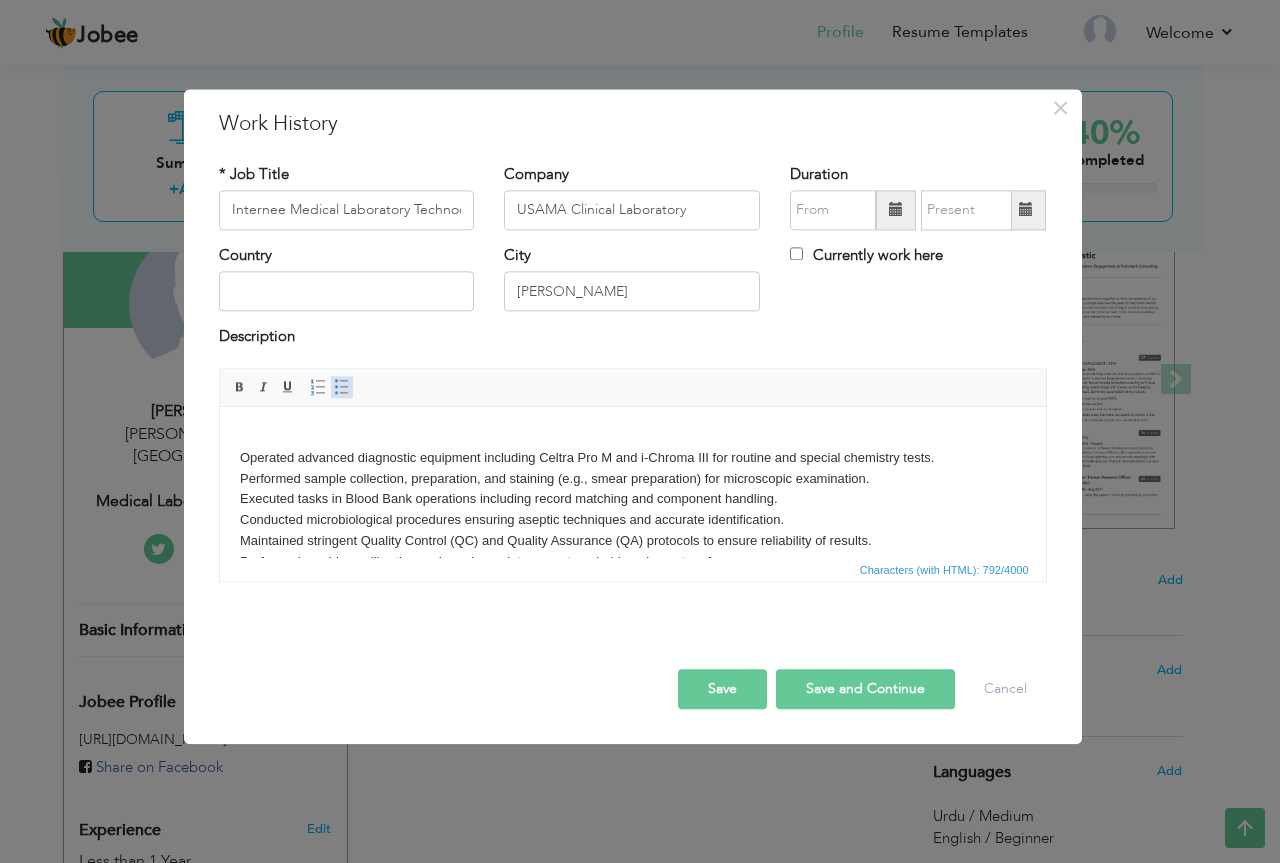 click at bounding box center [342, 387] 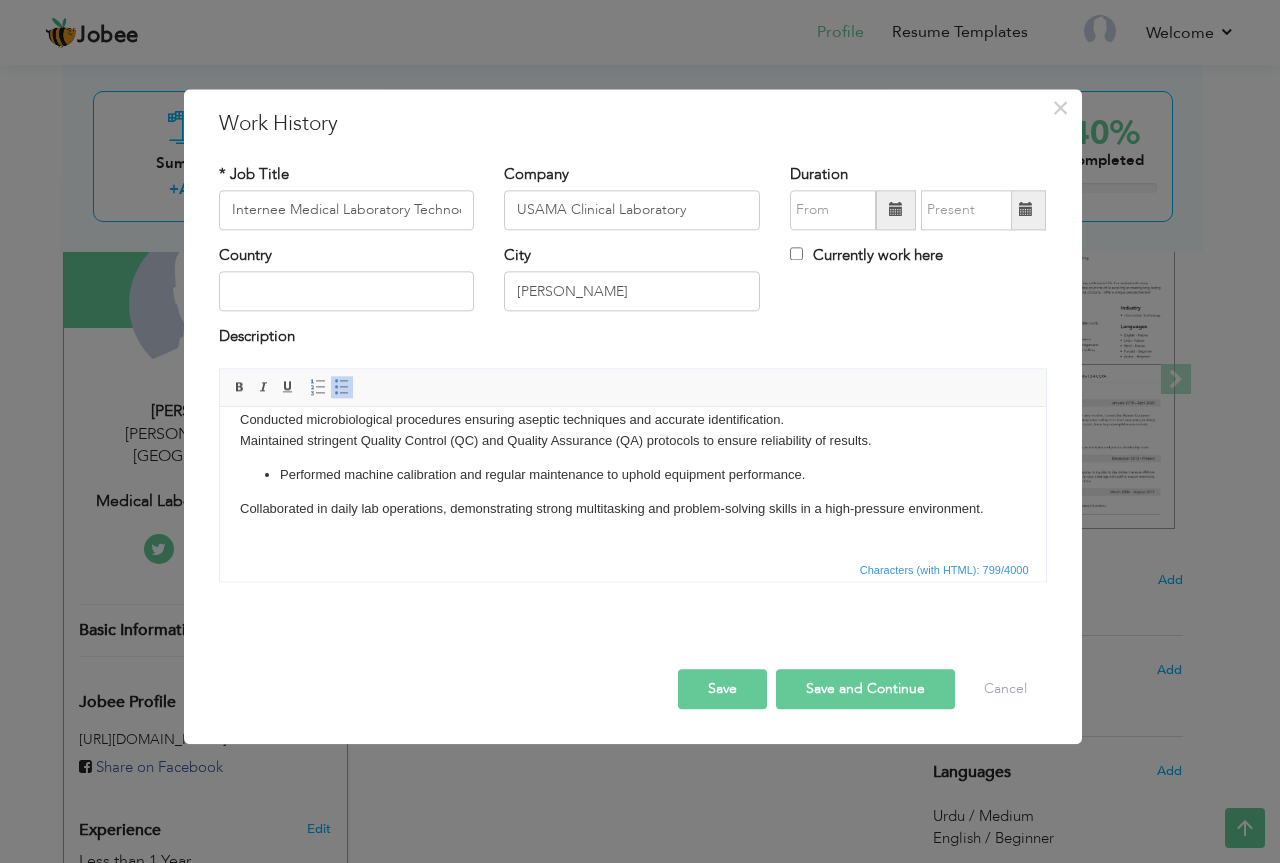 scroll, scrollTop: 0, scrollLeft: 0, axis: both 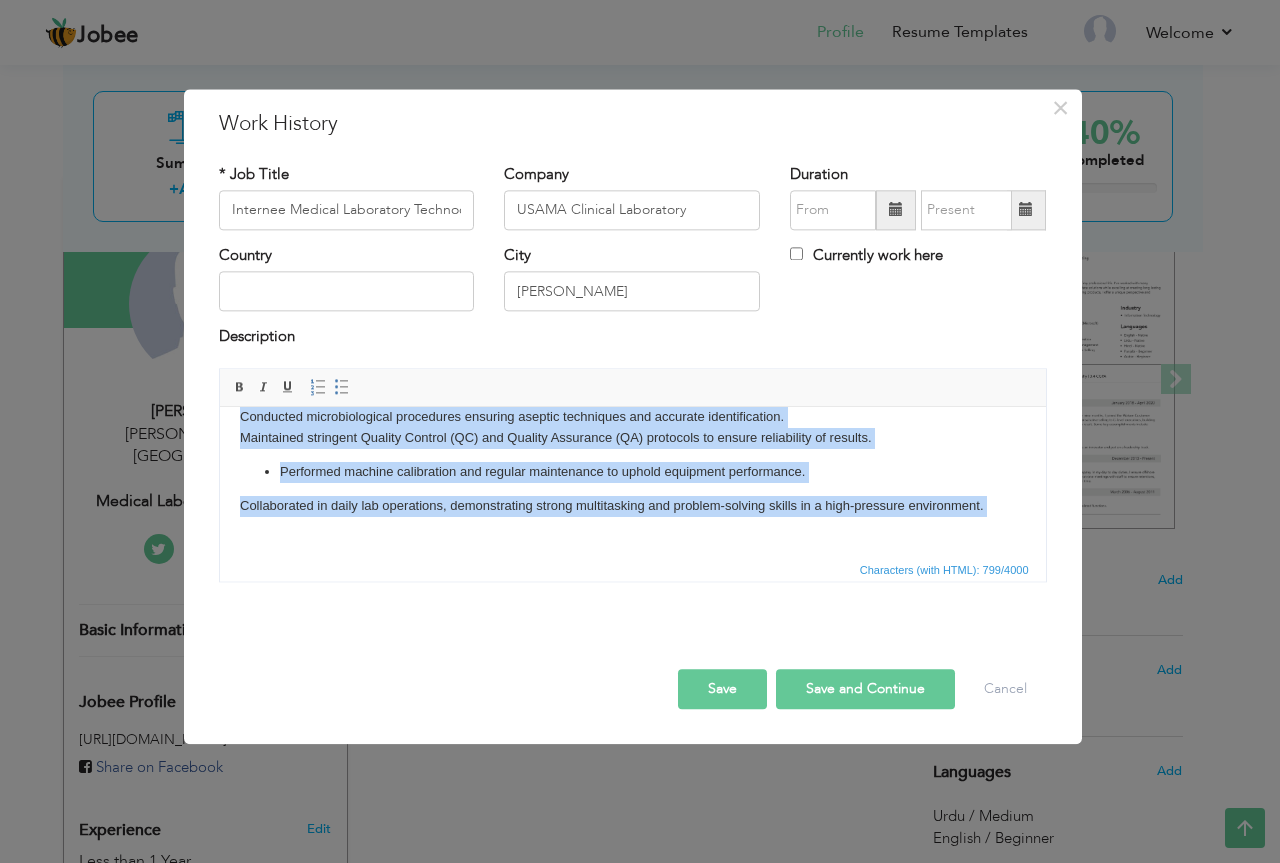 drag, startPoint x: 236, startPoint y: 456, endPoint x: 431, endPoint y: 574, distance: 227.92323 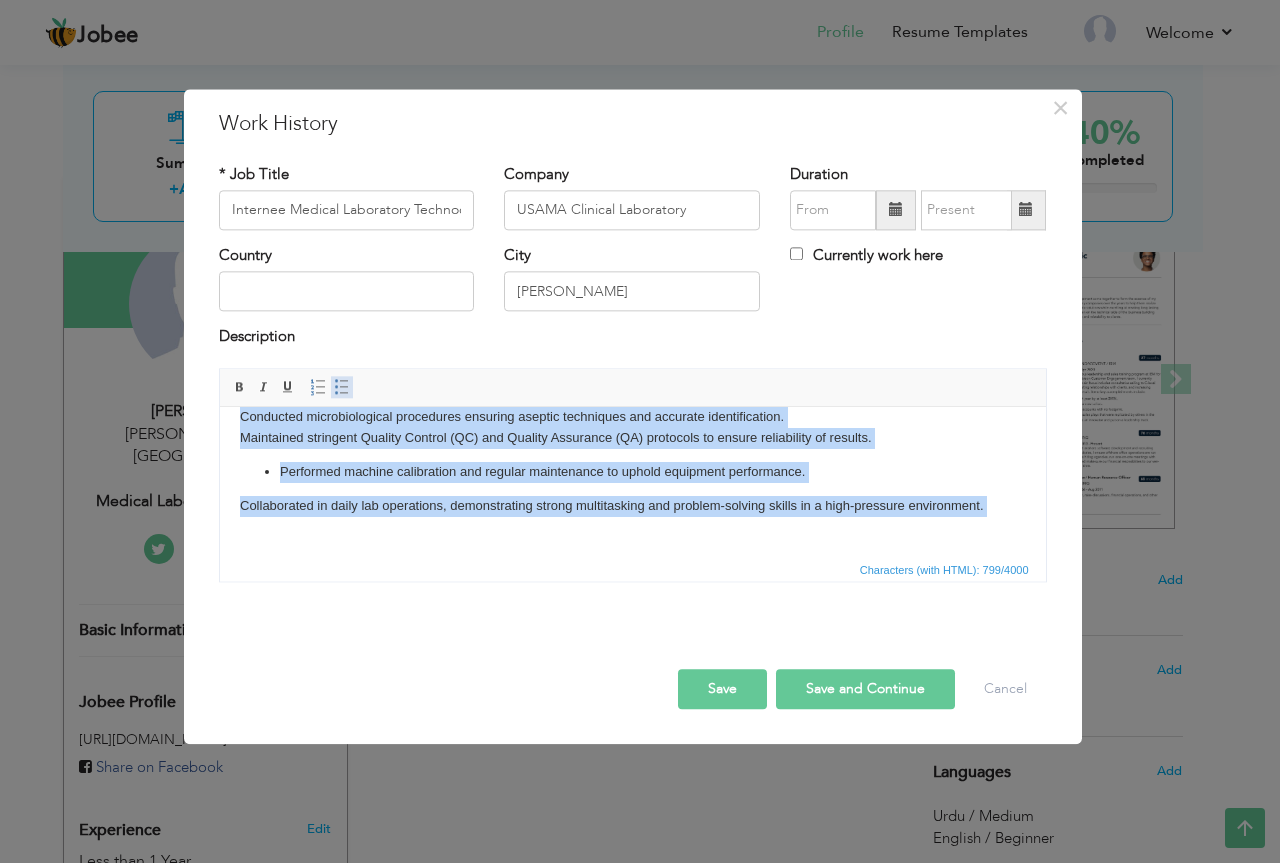 click on "Insert/Remove Bulleted List" at bounding box center (342, 387) 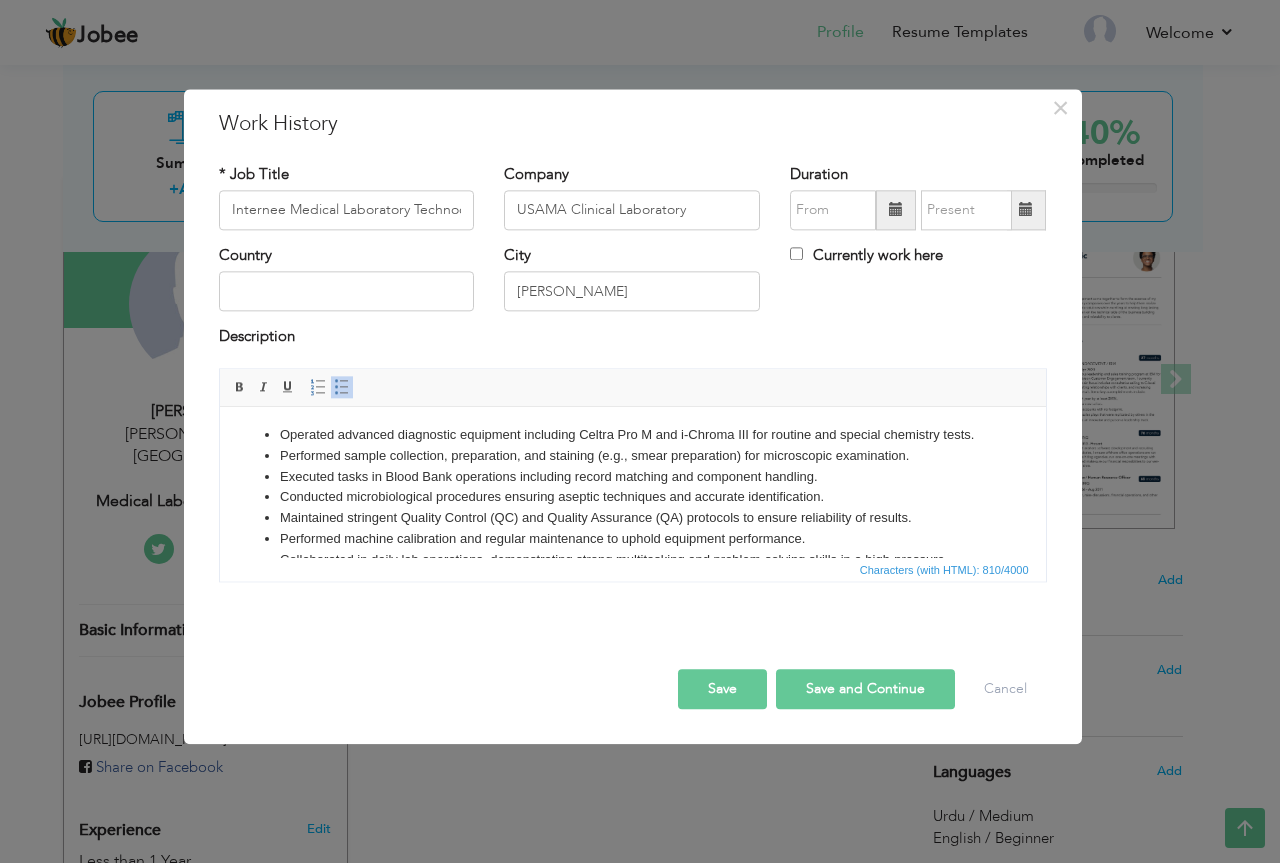 scroll, scrollTop: 0, scrollLeft: 0, axis: both 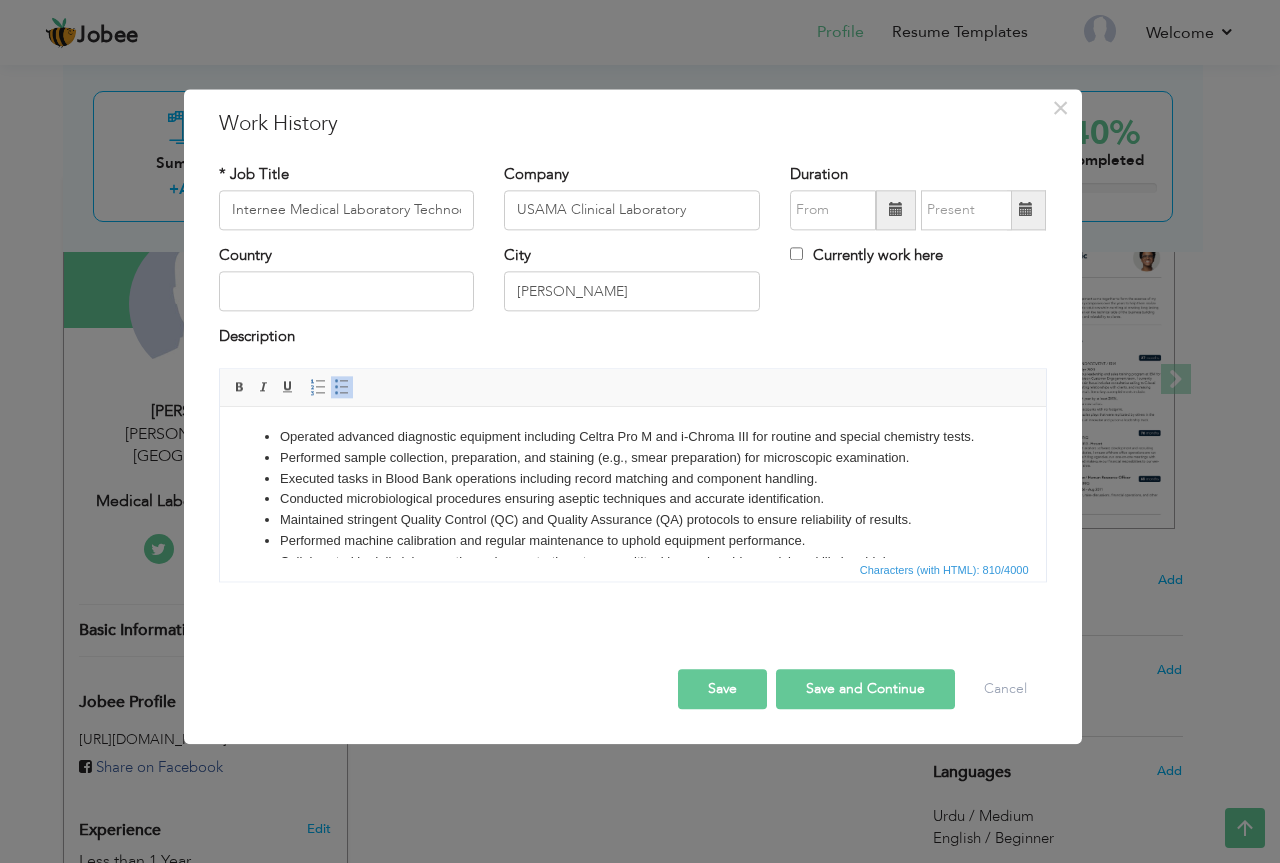 click on "Operated advanced diagnostic equipment including Celtra Pro M and i-Chroma III for routine and special chemistry tests. Performed sample collection, preparation, and staining (e.g., smear preparation) for microscopic examination. Executed tasks in Blood Bank operations including record matching and component handling. Conducted microbiological procedures ensuring aseptic techniques and accurate identification. Maintained stringent Quality Control (QC) and Quality Assurance (QA) protocols to ensure reliability of results. Performed machine calibration and regular maintenance to uphold equipment performance. Collaborated in daily lab operations, demonstrating strong multitasking and problem-solving skills in a high-pressure environment." at bounding box center [632, 527] 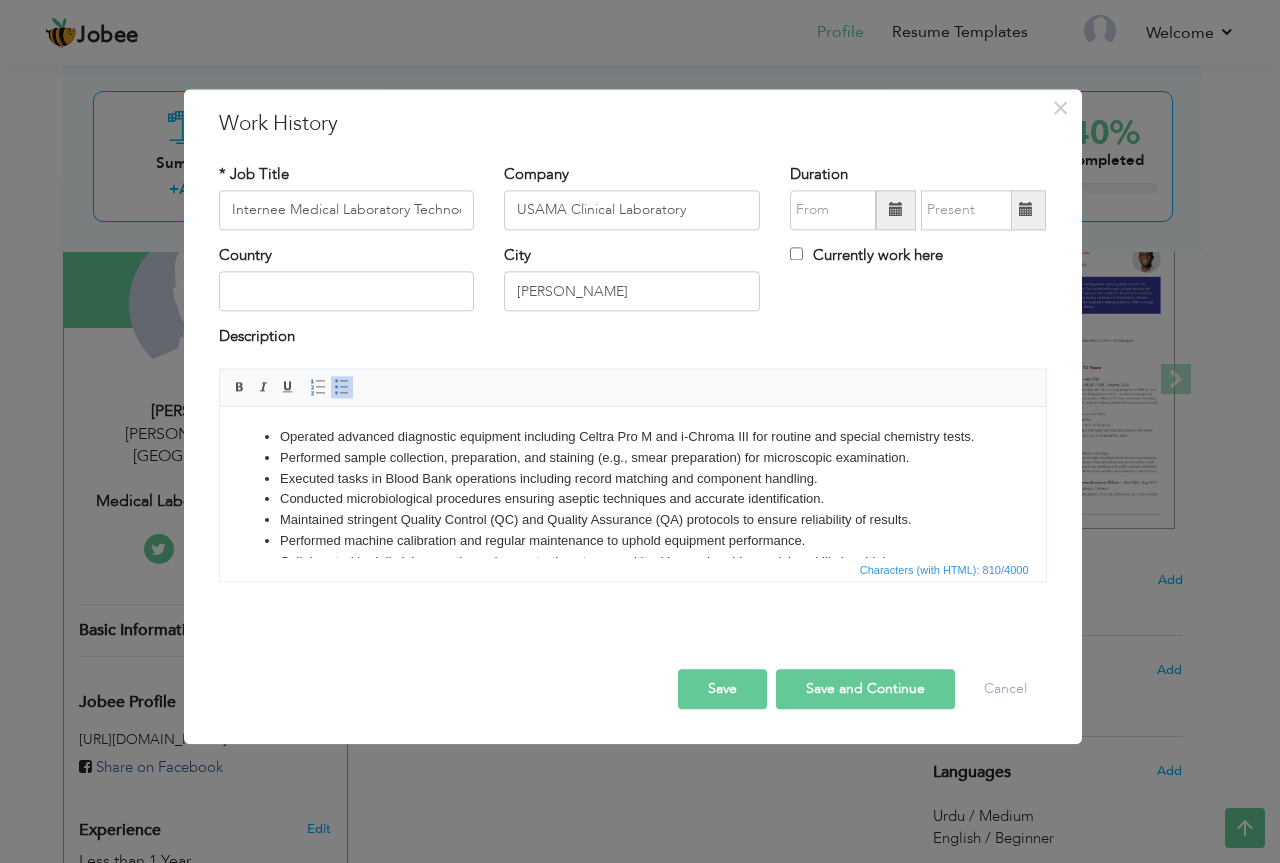 click on "Operated advanced diagnostic equipment including Celtra Pro M and i-Chroma III for routine and special chemistry tests." at bounding box center [632, 437] 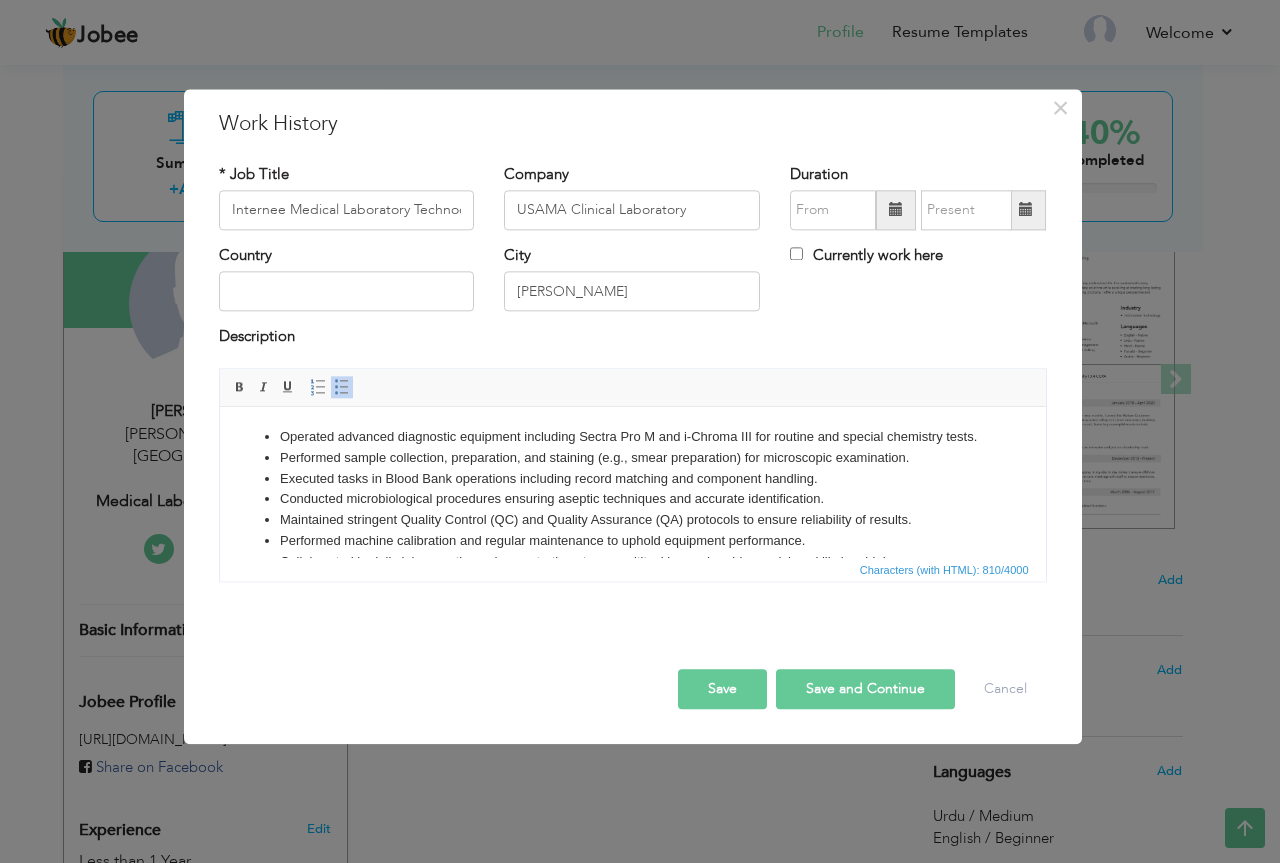 click on "Operated advanced diagnostic equipment including Sec tra Pro M and i-Chroma III for routine and special chemistry tests." at bounding box center (632, 437) 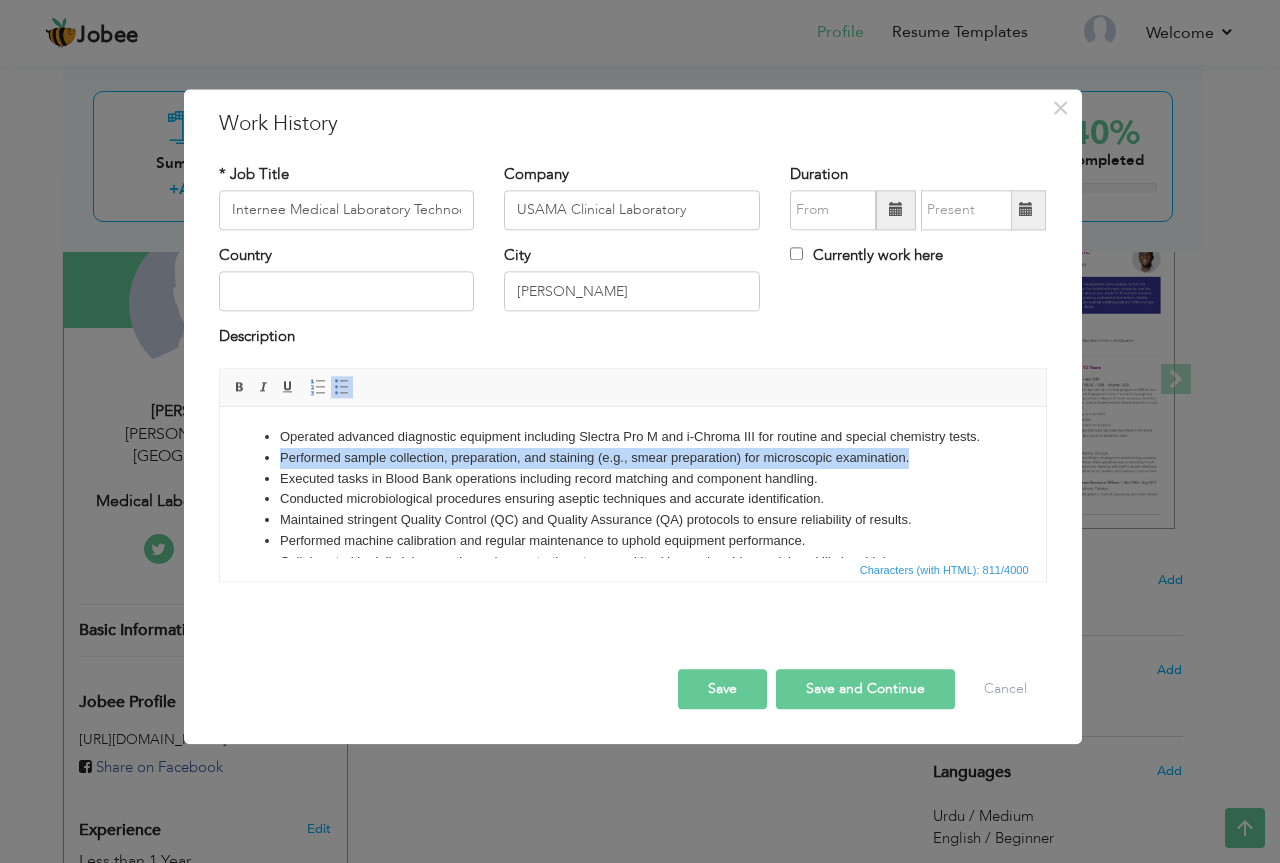 drag, startPoint x: 280, startPoint y: 478, endPoint x: 911, endPoint y: 483, distance: 631.01984 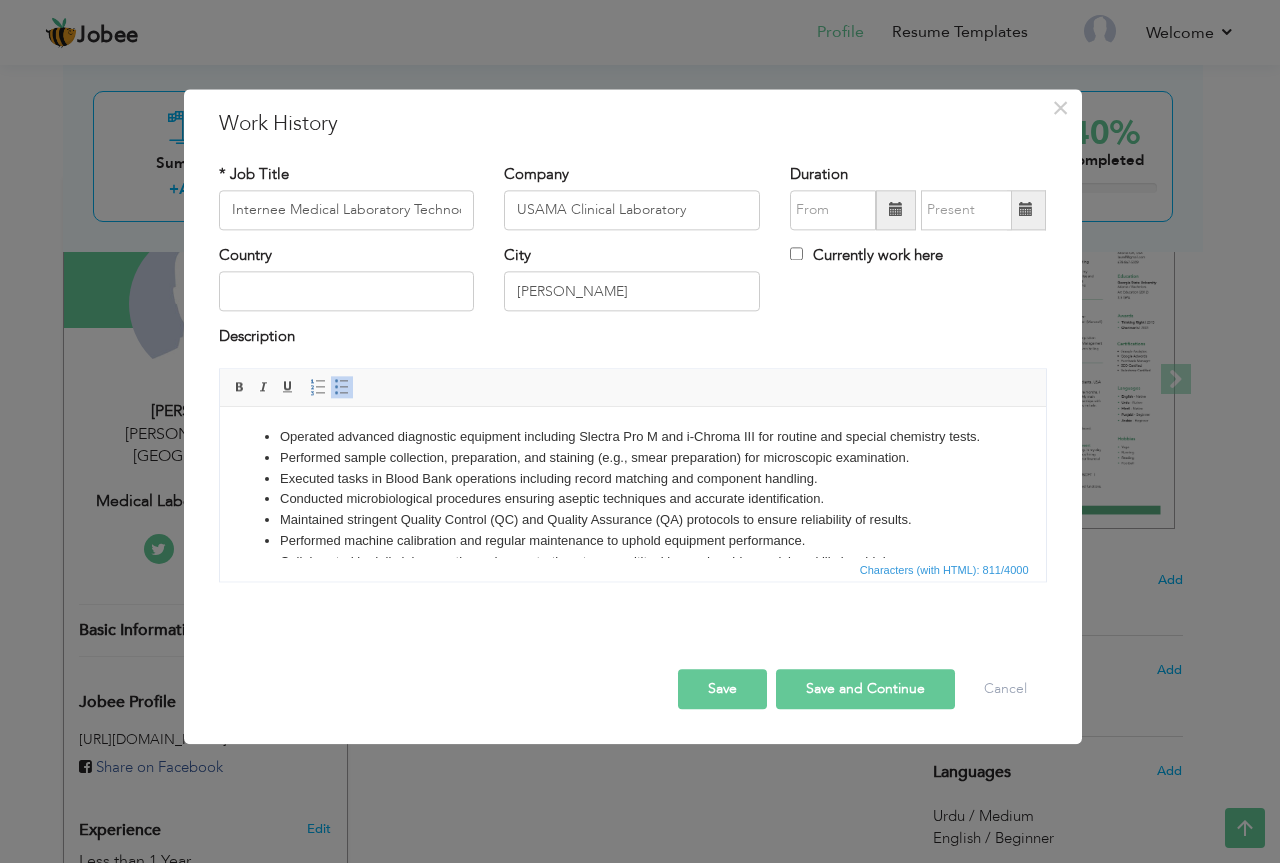 click on "Operated advanced diagnostic equipment including Sle c tra Pro M and i-Chroma III for routine and special chemistry tests." at bounding box center (632, 437) 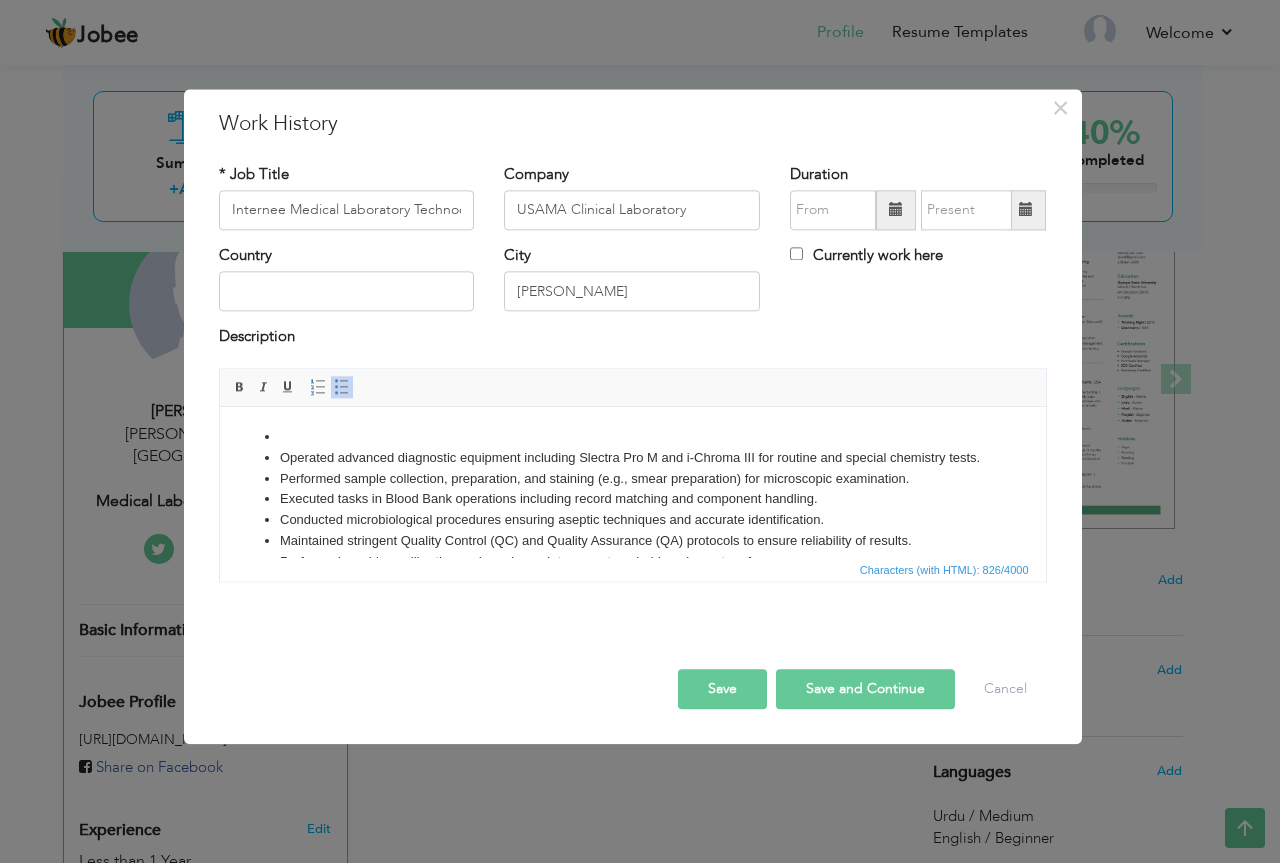 click at bounding box center [632, 437] 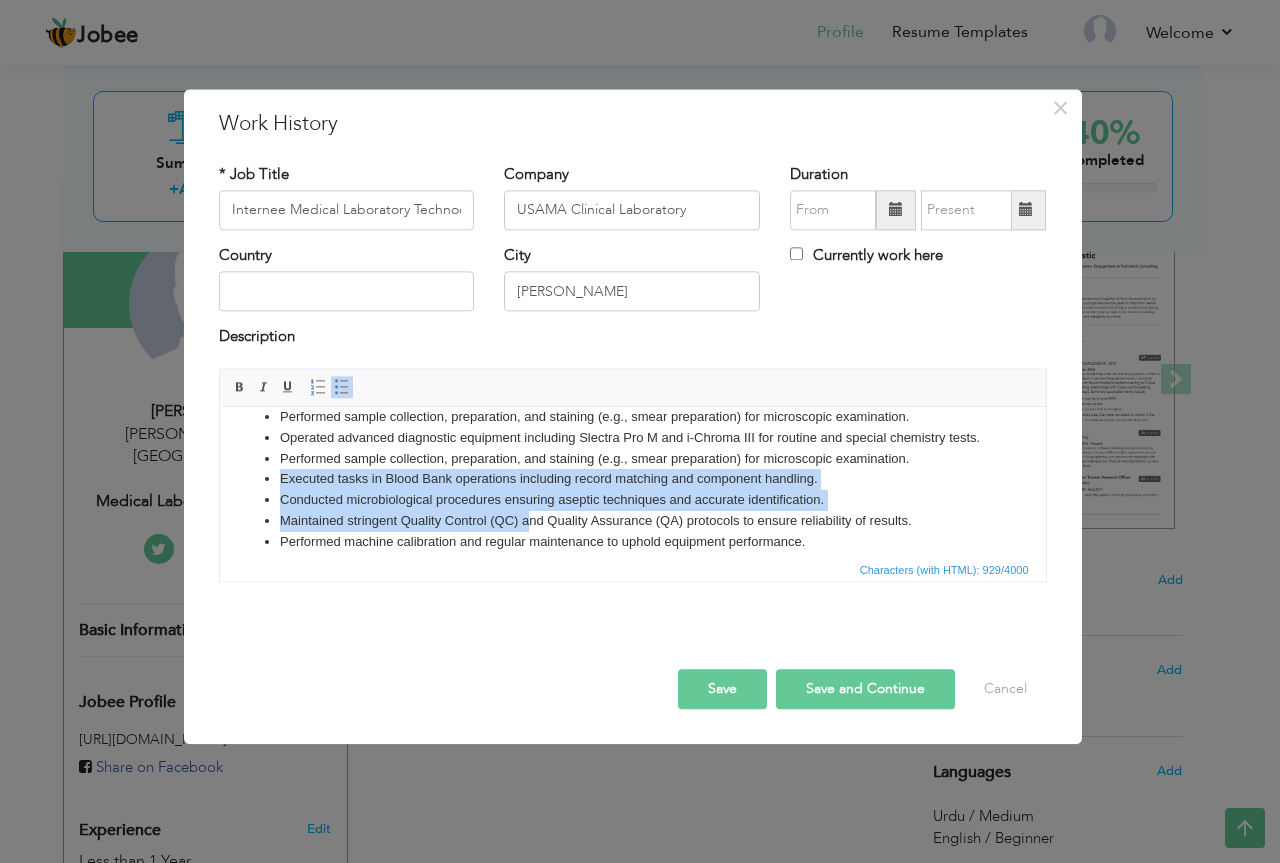scroll, scrollTop: 35, scrollLeft: 0, axis: vertical 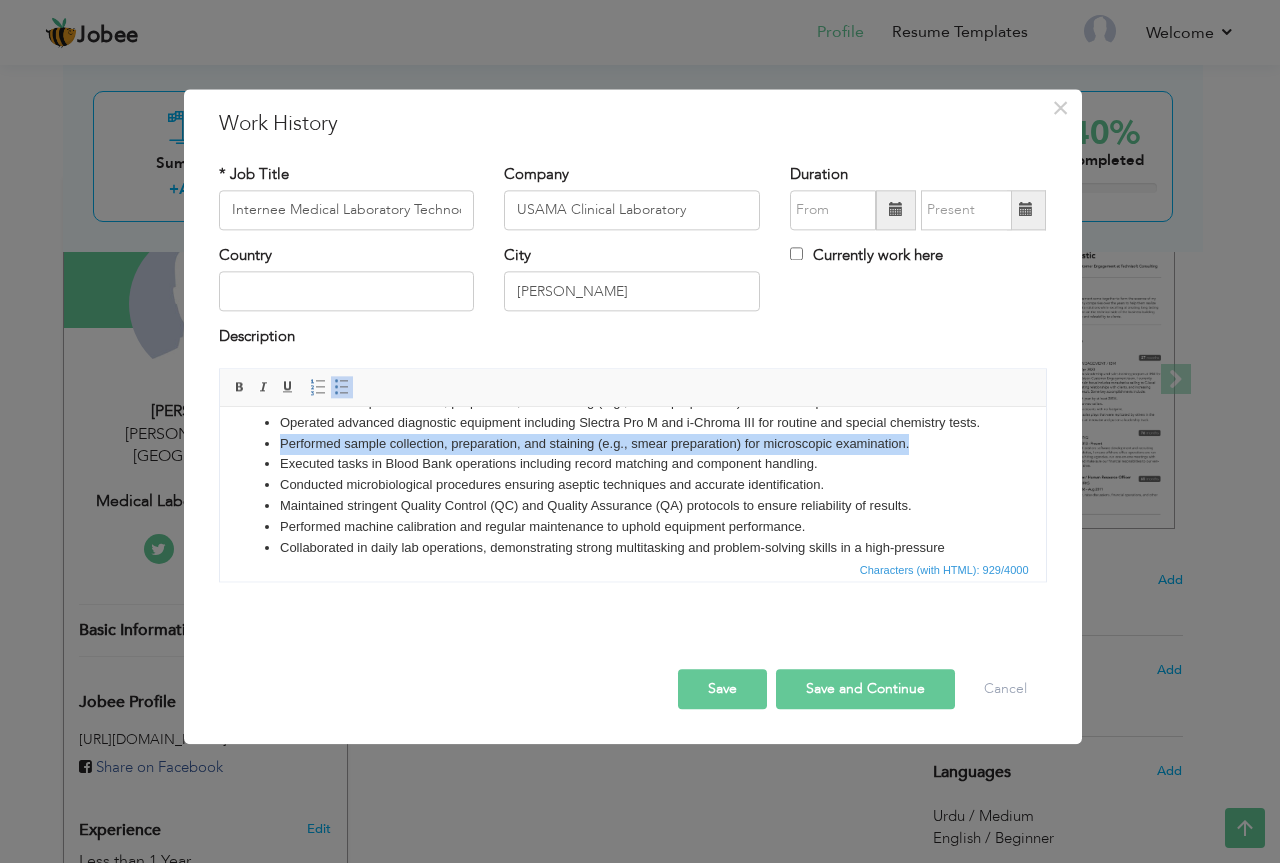 drag, startPoint x: 882, startPoint y: 504, endPoint x: 247, endPoint y: 467, distance: 636.077 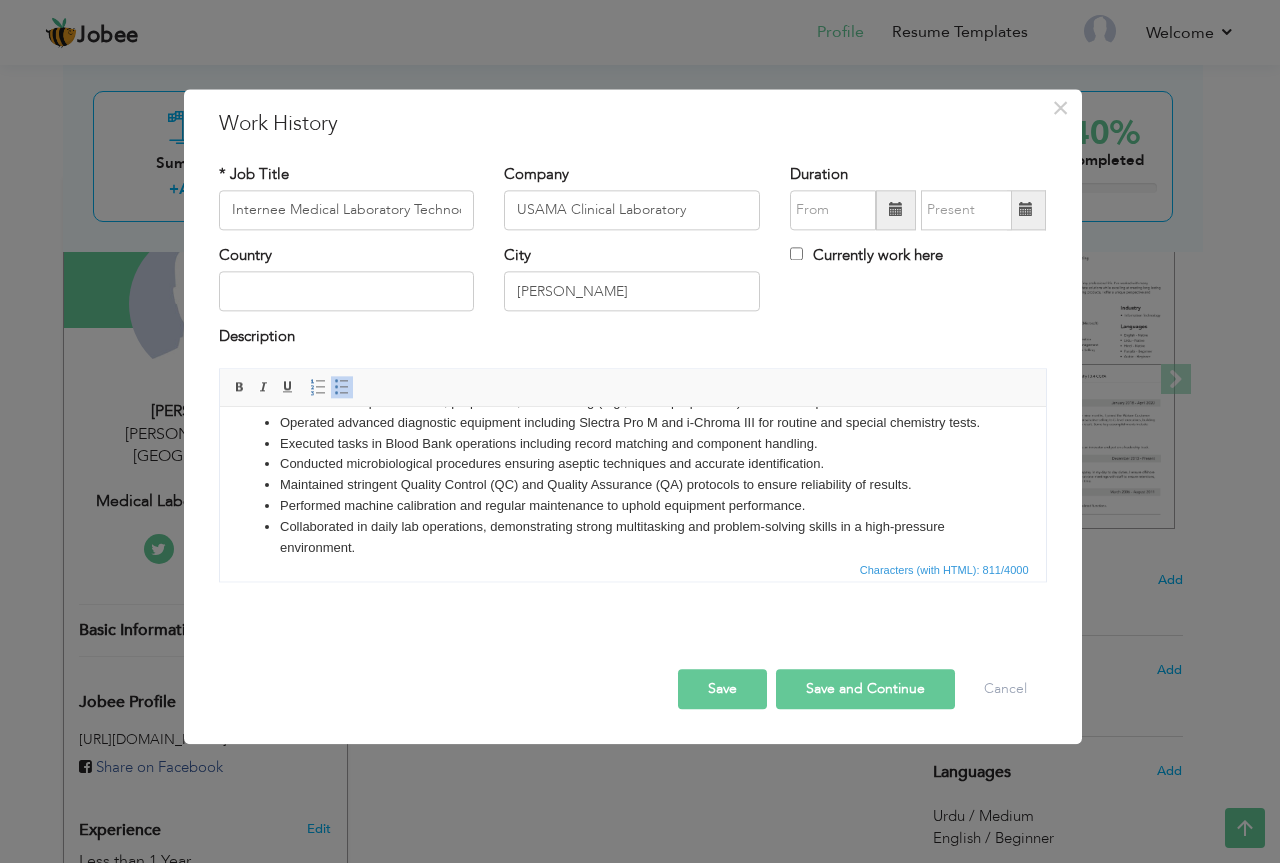 scroll, scrollTop: 0, scrollLeft: 0, axis: both 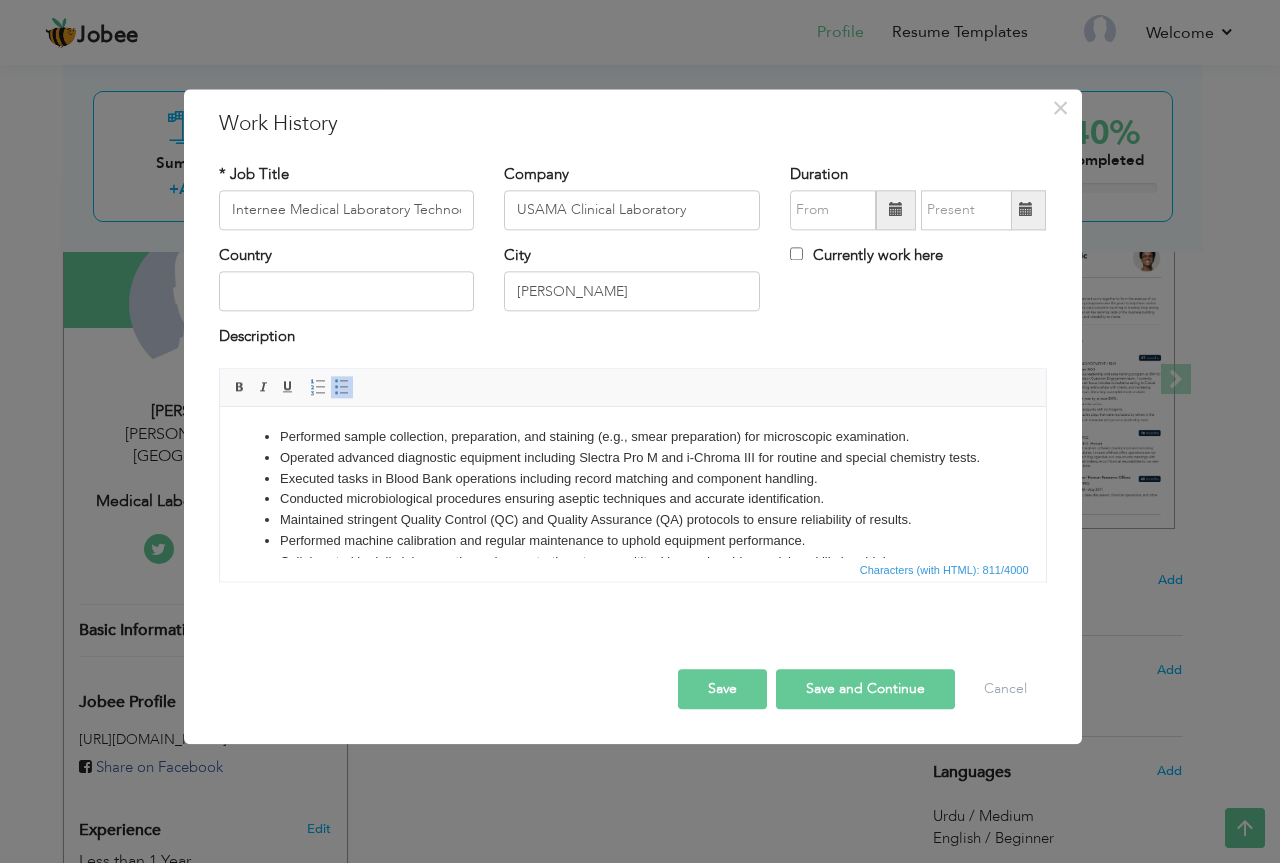 click on "Performed sample collection, preparation, and staining (e.g., smear preparation) for microscopic examination." at bounding box center [632, 437] 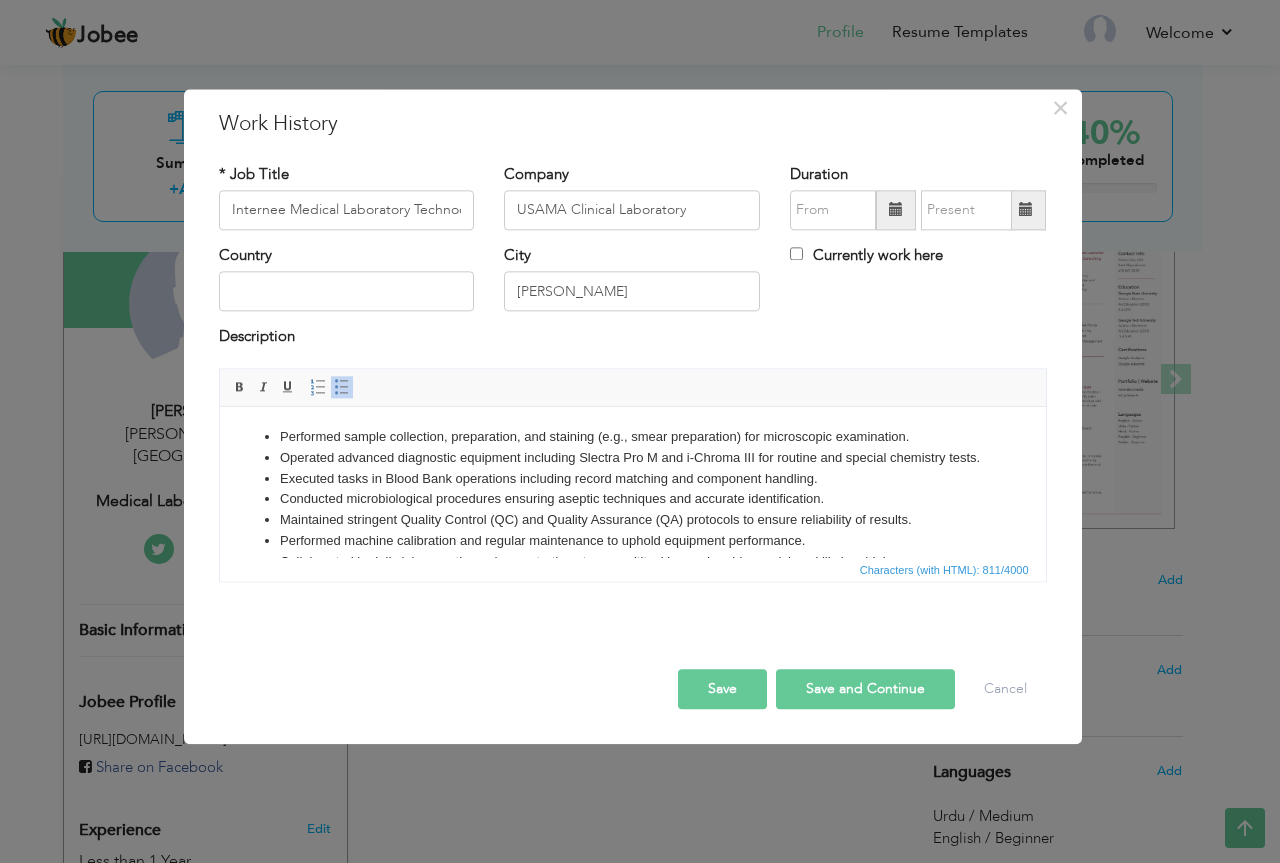 click on "Performed sample collection, preparation, and staining (e.g., smear preparation) for microscopic examination." at bounding box center [632, 437] 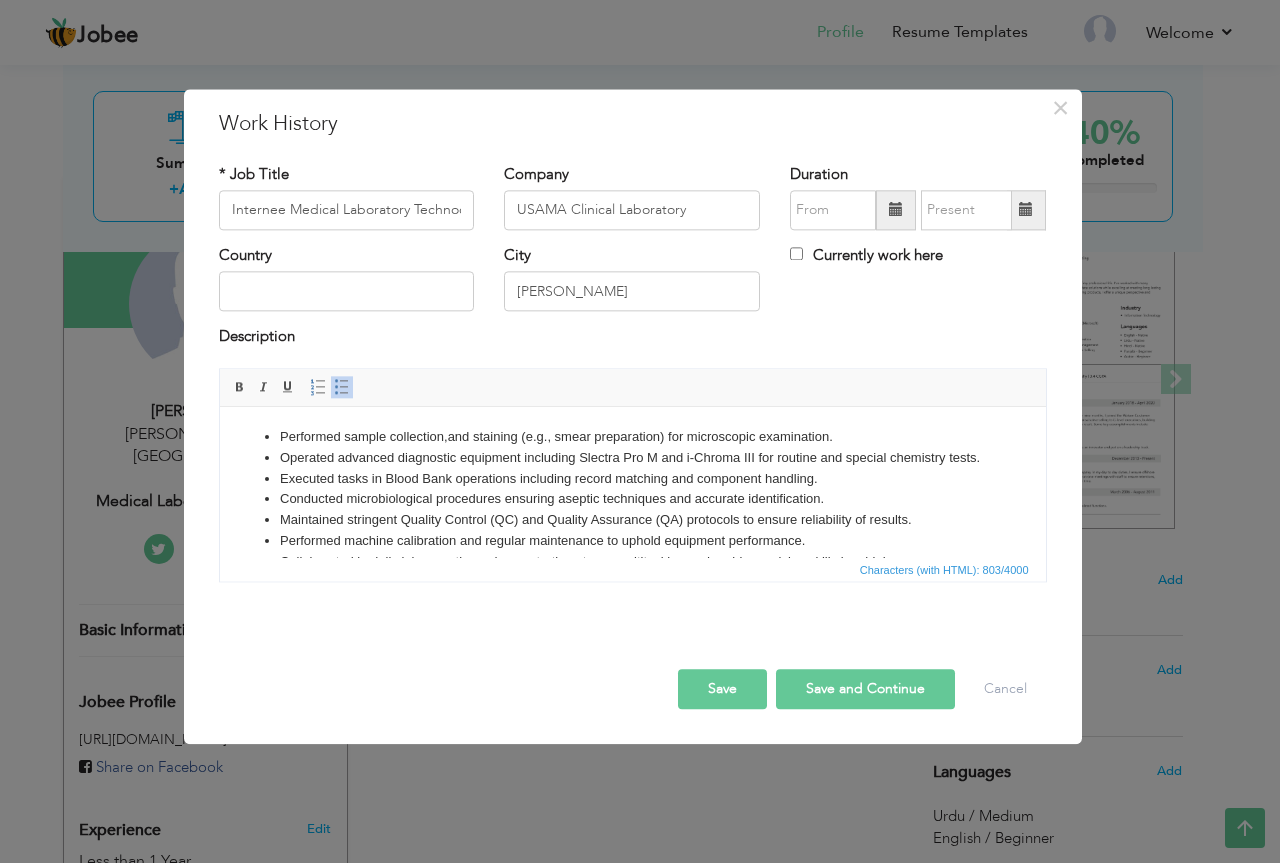 scroll, scrollTop: 100, scrollLeft: 0, axis: vertical 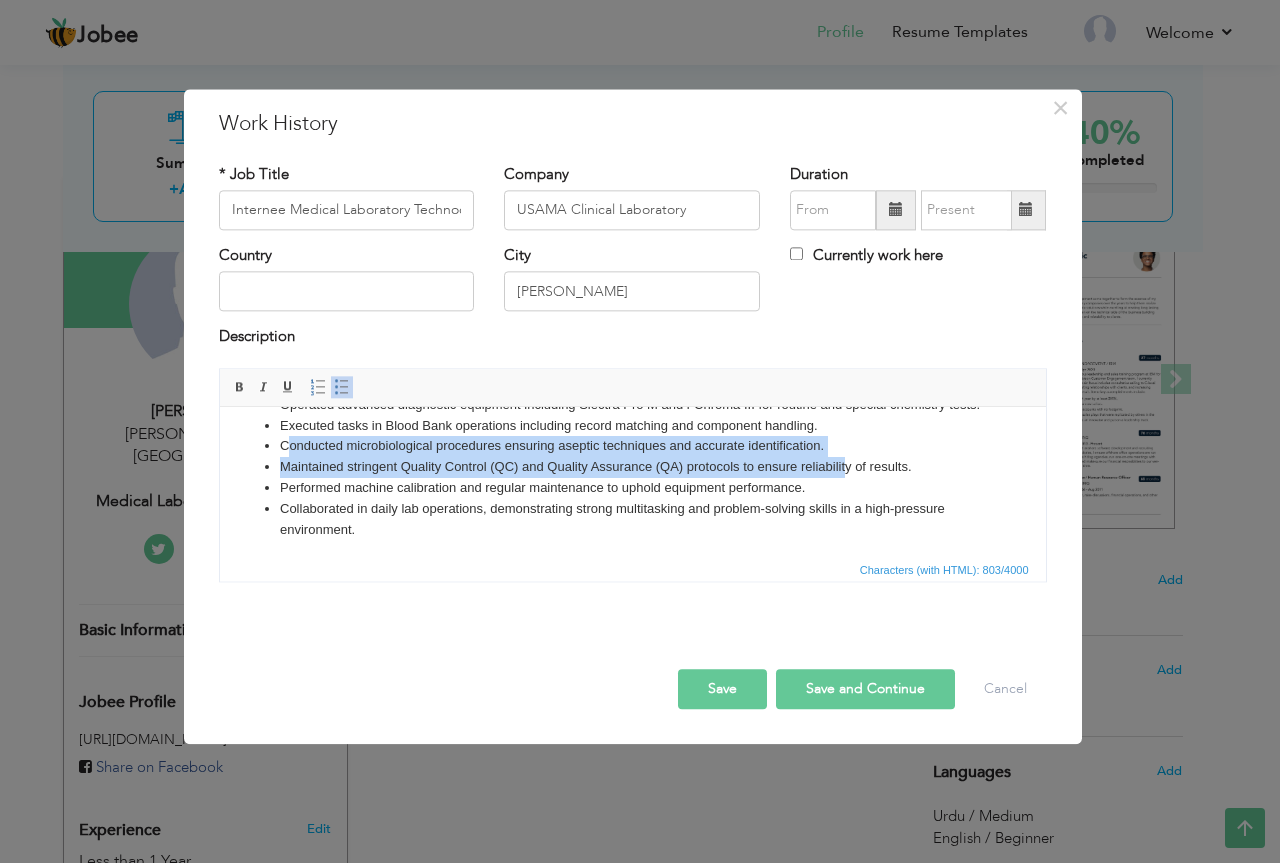 drag, startPoint x: 294, startPoint y: 421, endPoint x: 845, endPoint y: 478, distance: 553.9404 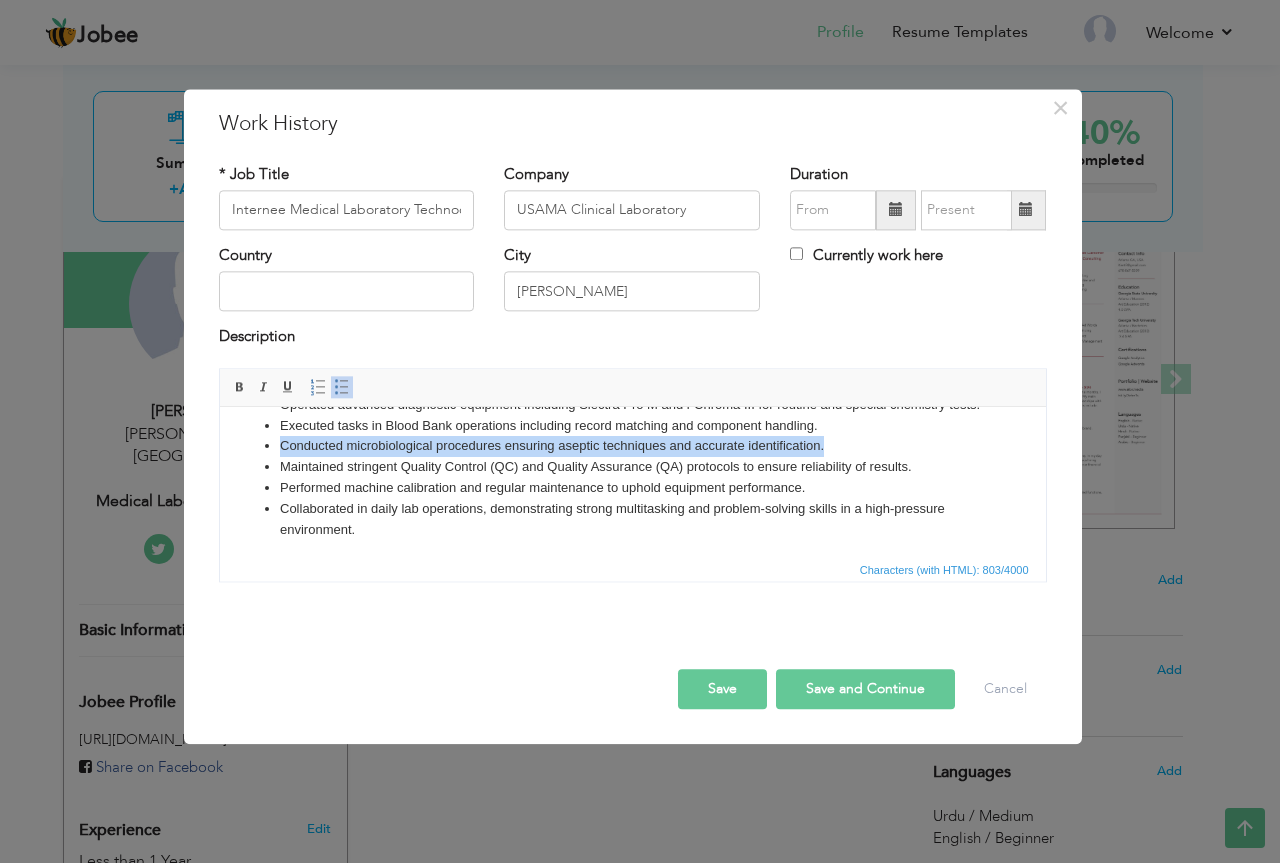 drag, startPoint x: 832, startPoint y: 466, endPoint x: 249, endPoint y: 471, distance: 583.0214 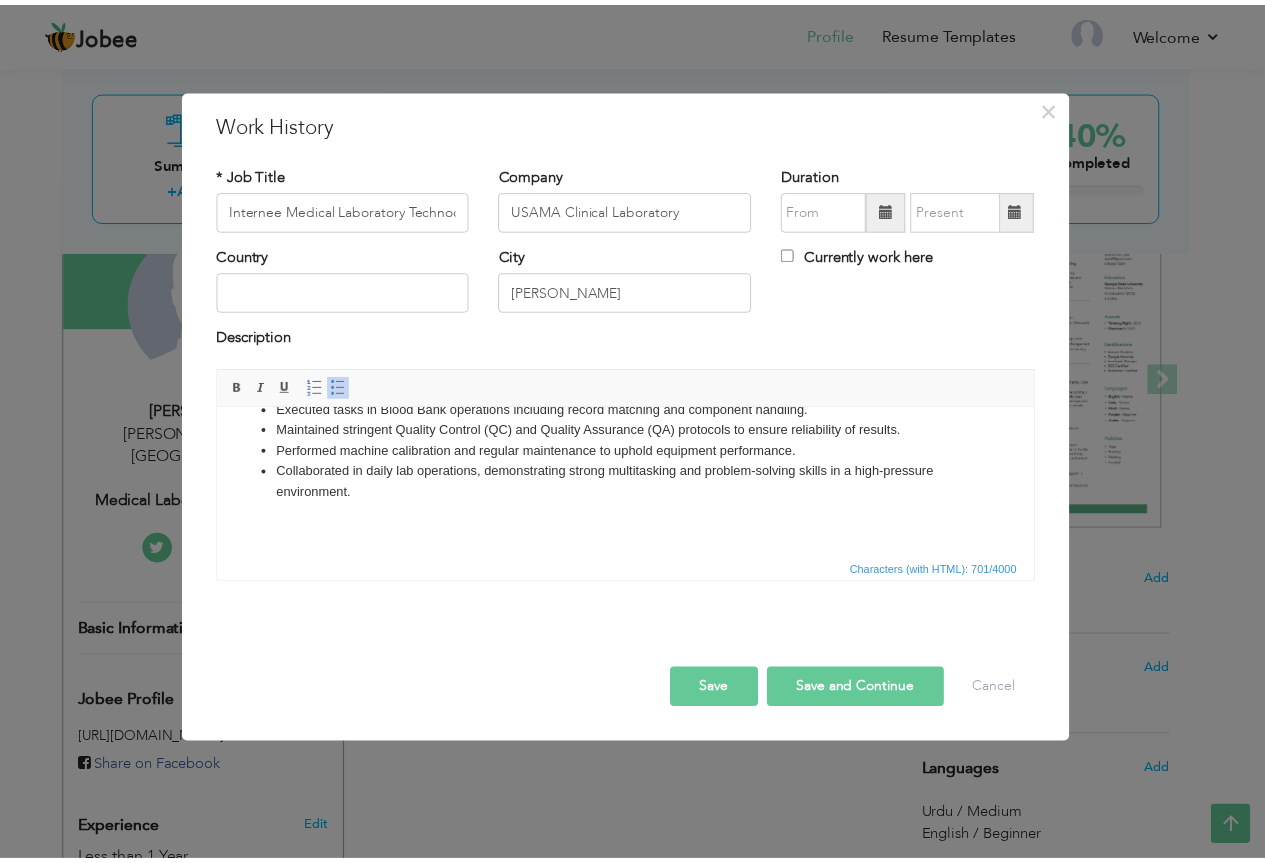 scroll, scrollTop: 0, scrollLeft: 0, axis: both 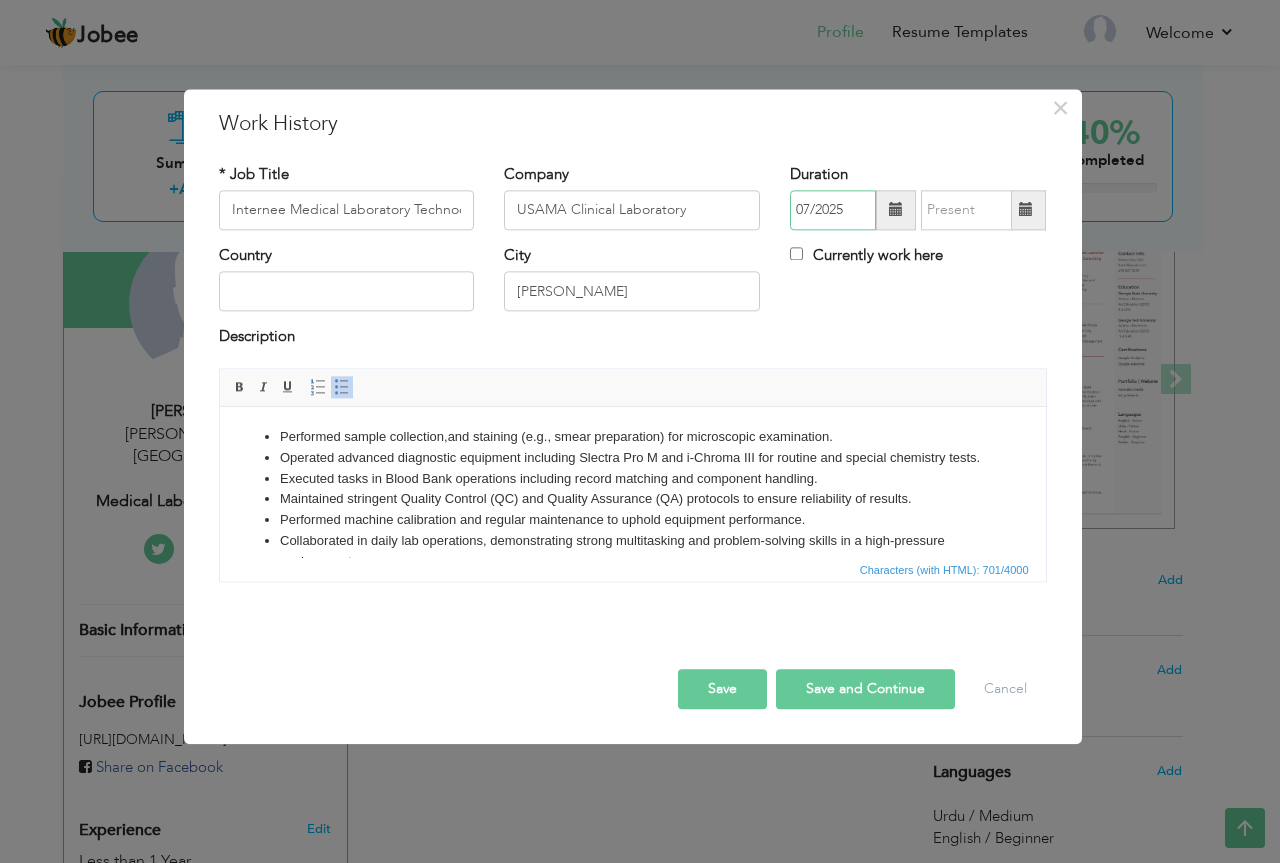 click on "07/2025" at bounding box center [833, 210] 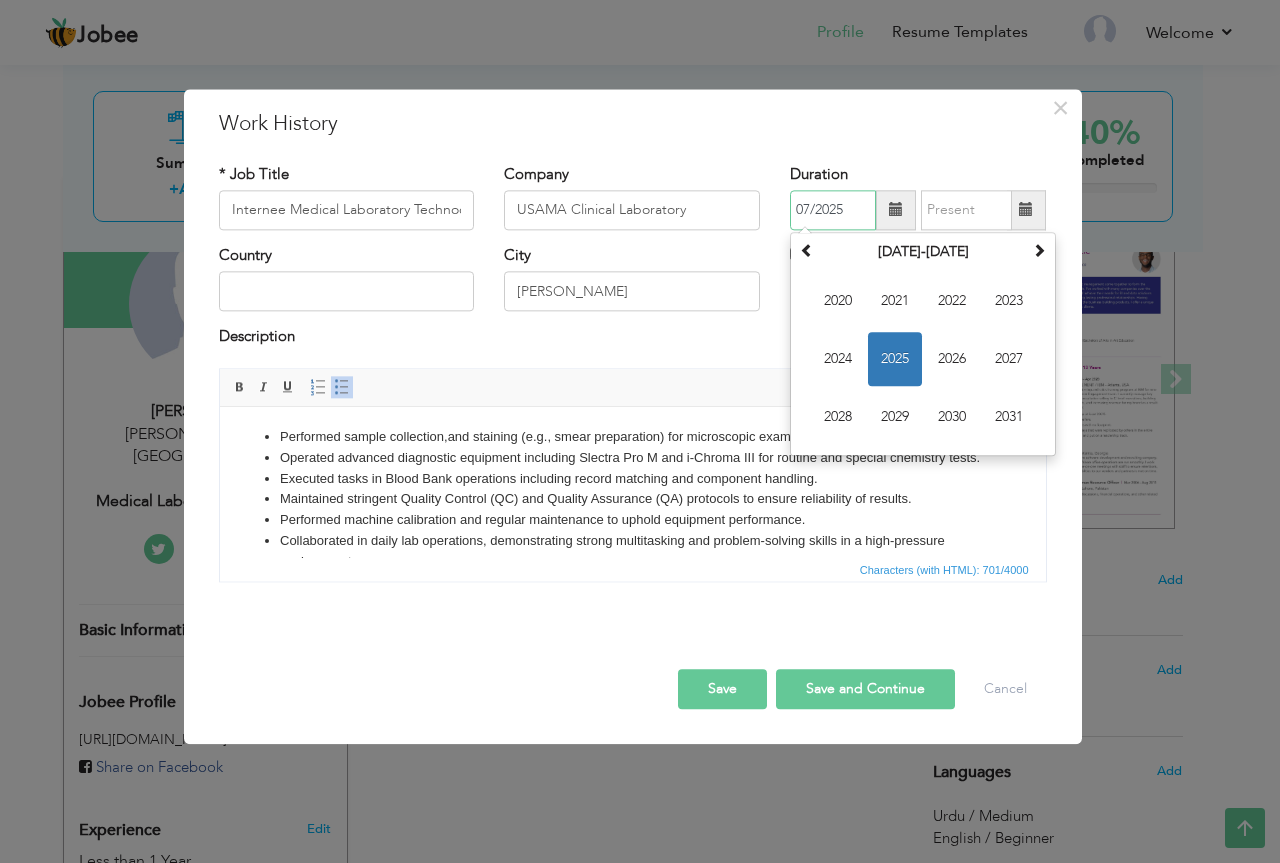 click on "2025" at bounding box center [895, 359] 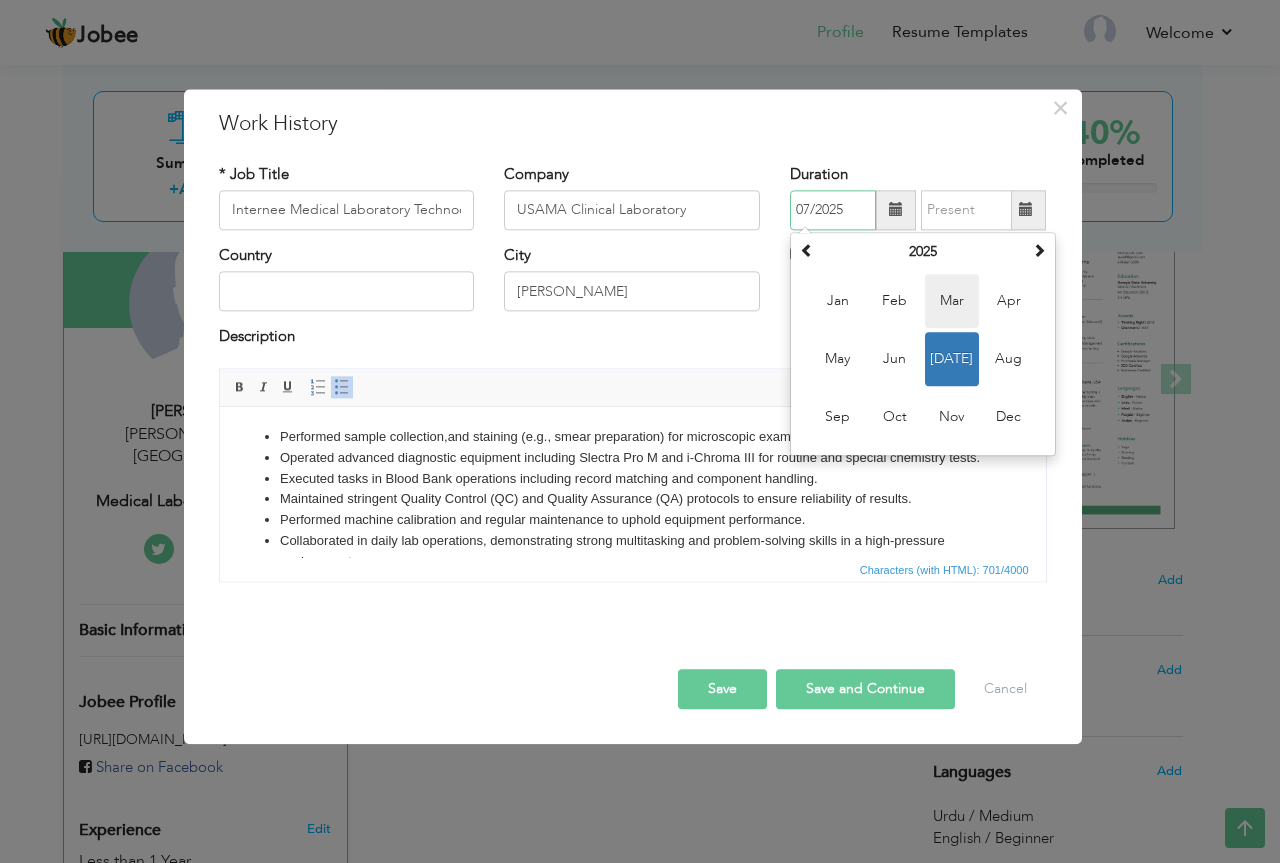click on "Mar" at bounding box center (952, 301) 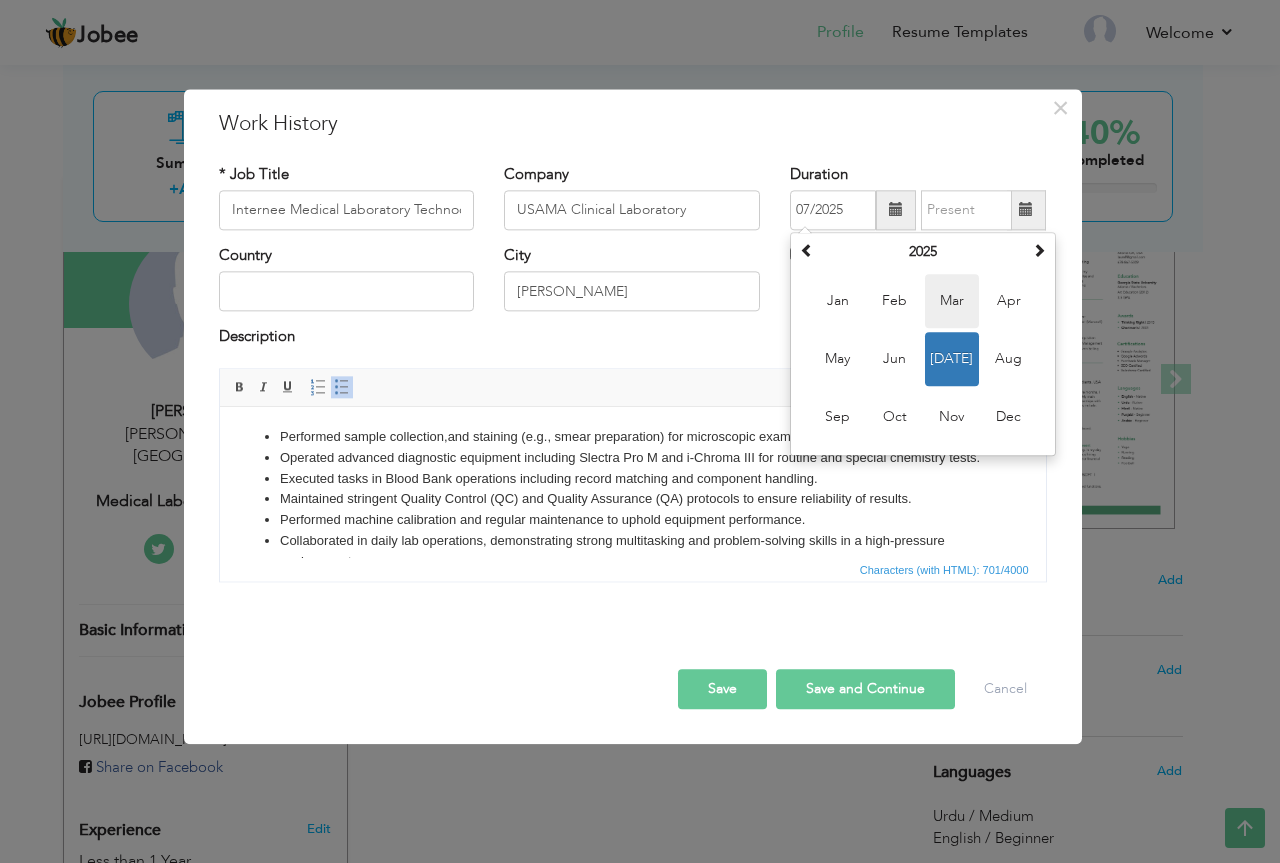 type on "03/2025" 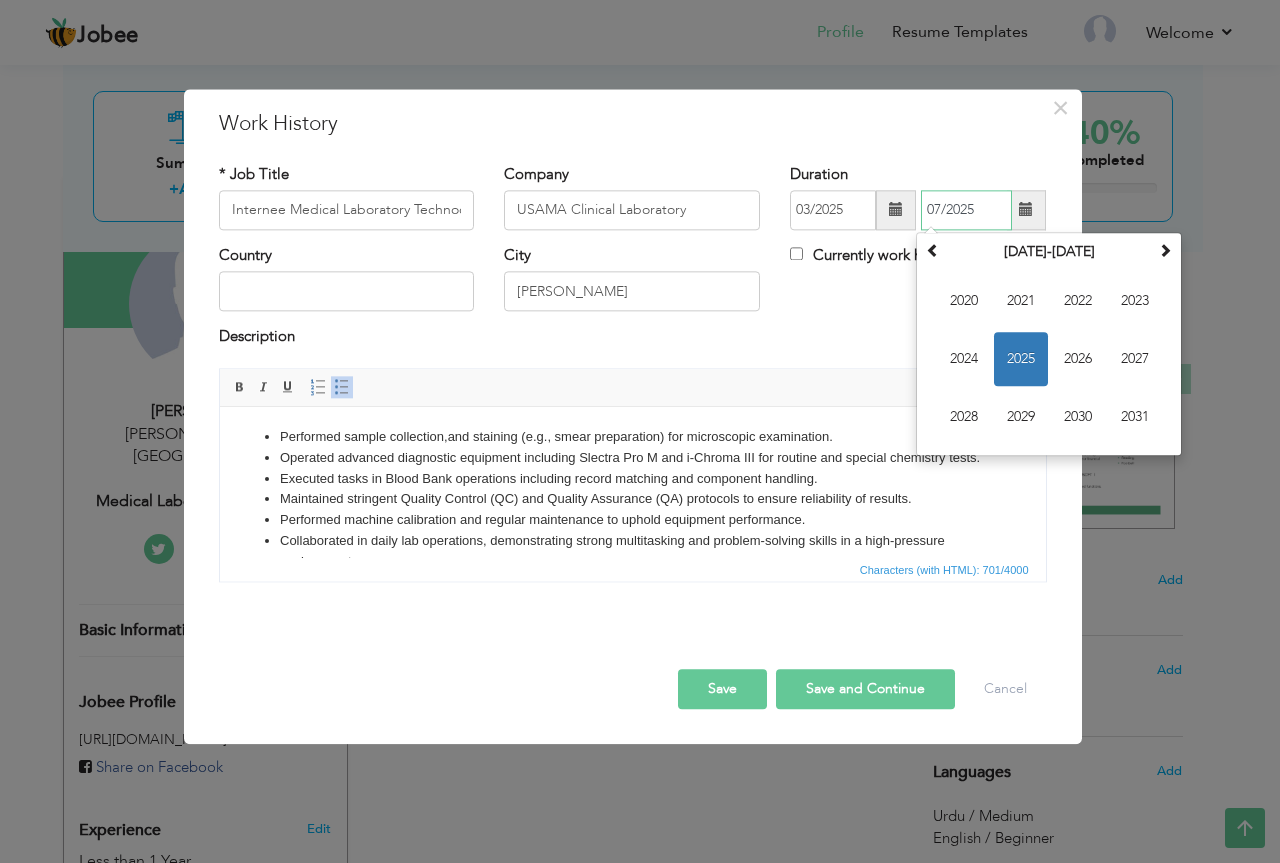 click on "07/2025" at bounding box center (966, 210) 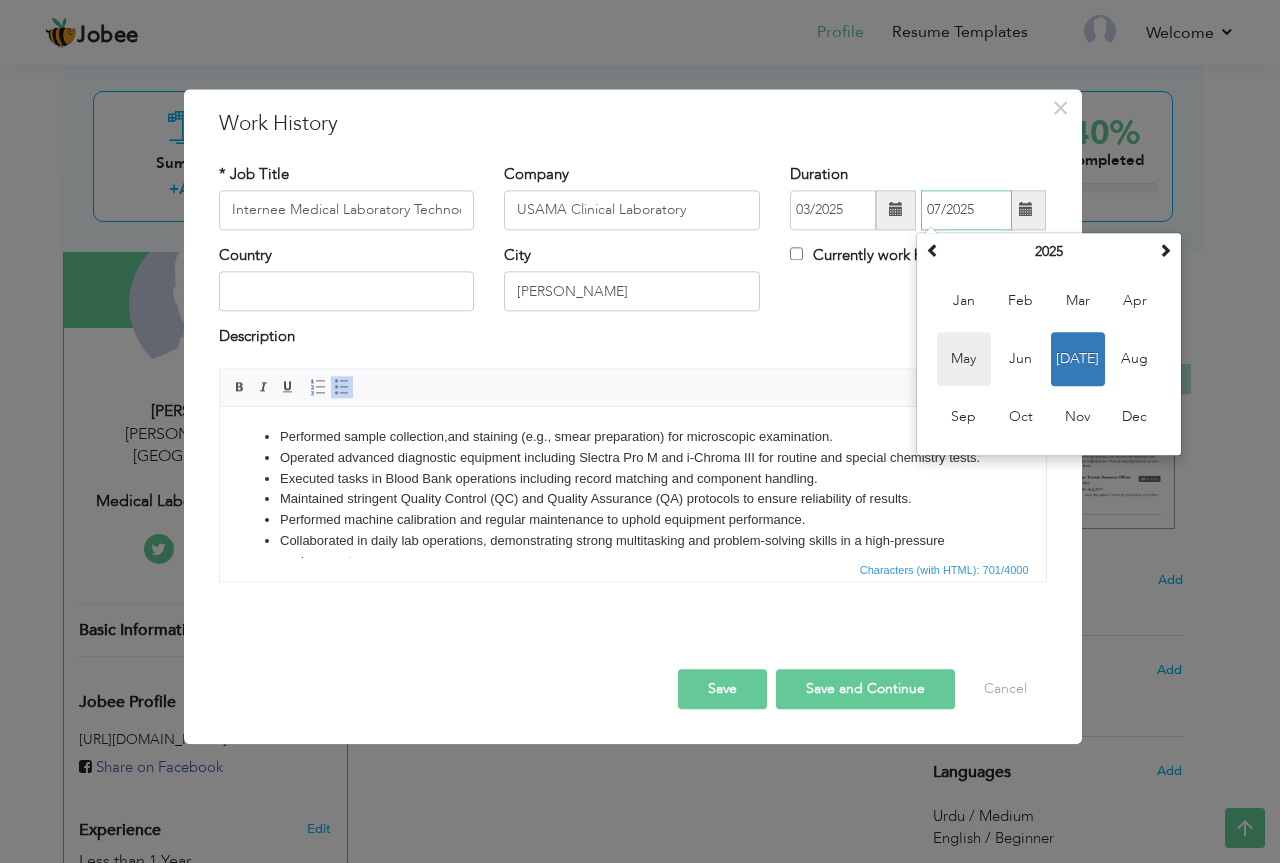 click on "May" at bounding box center (964, 359) 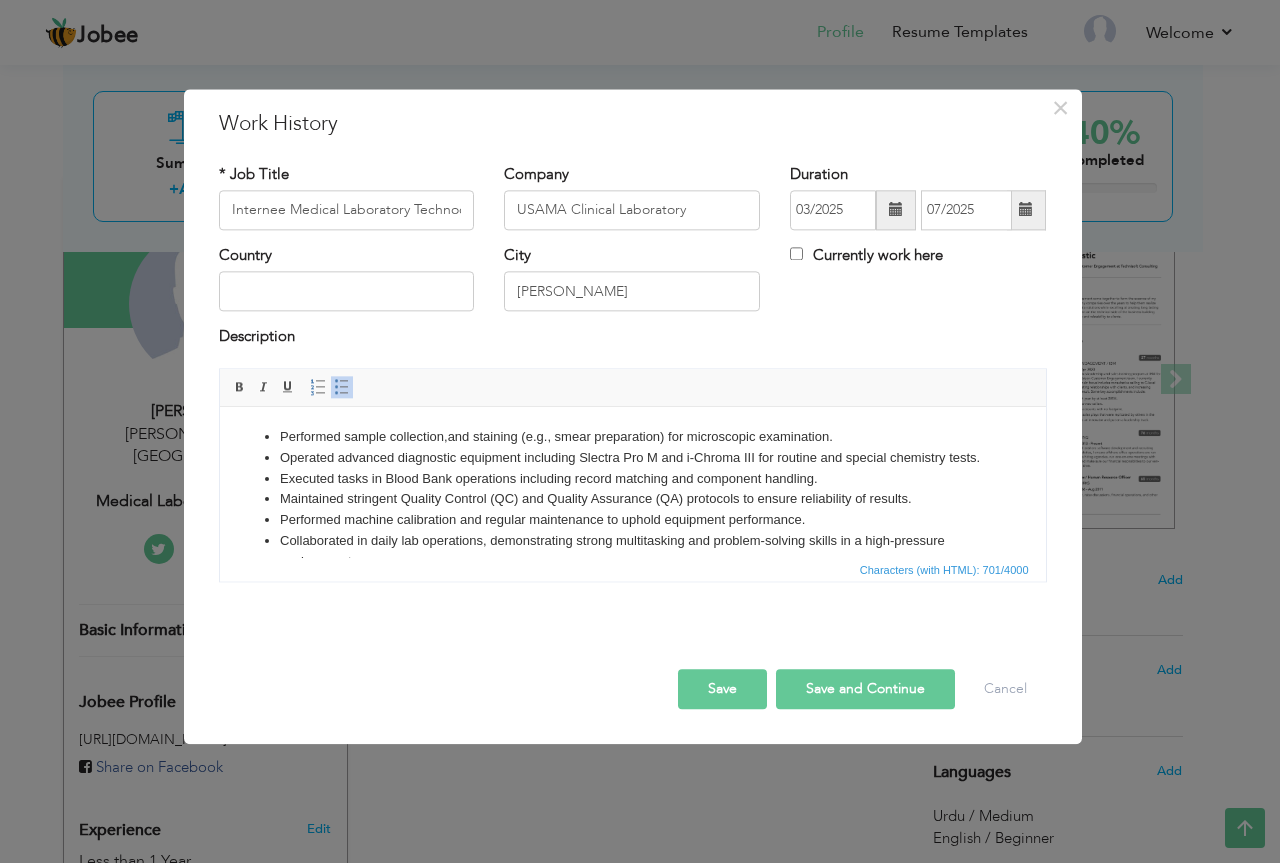 type on "05/2025" 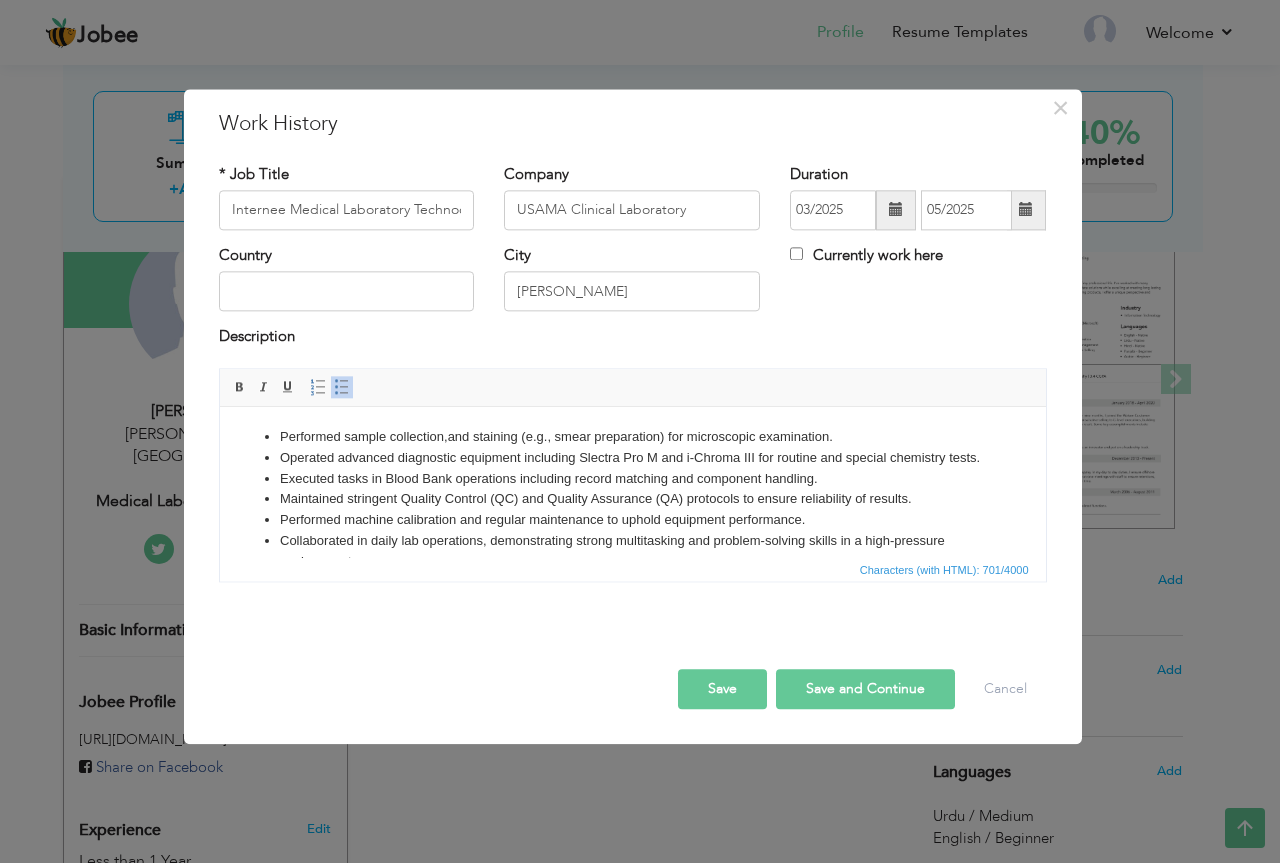 click on "Save and Continue" at bounding box center (865, 689) 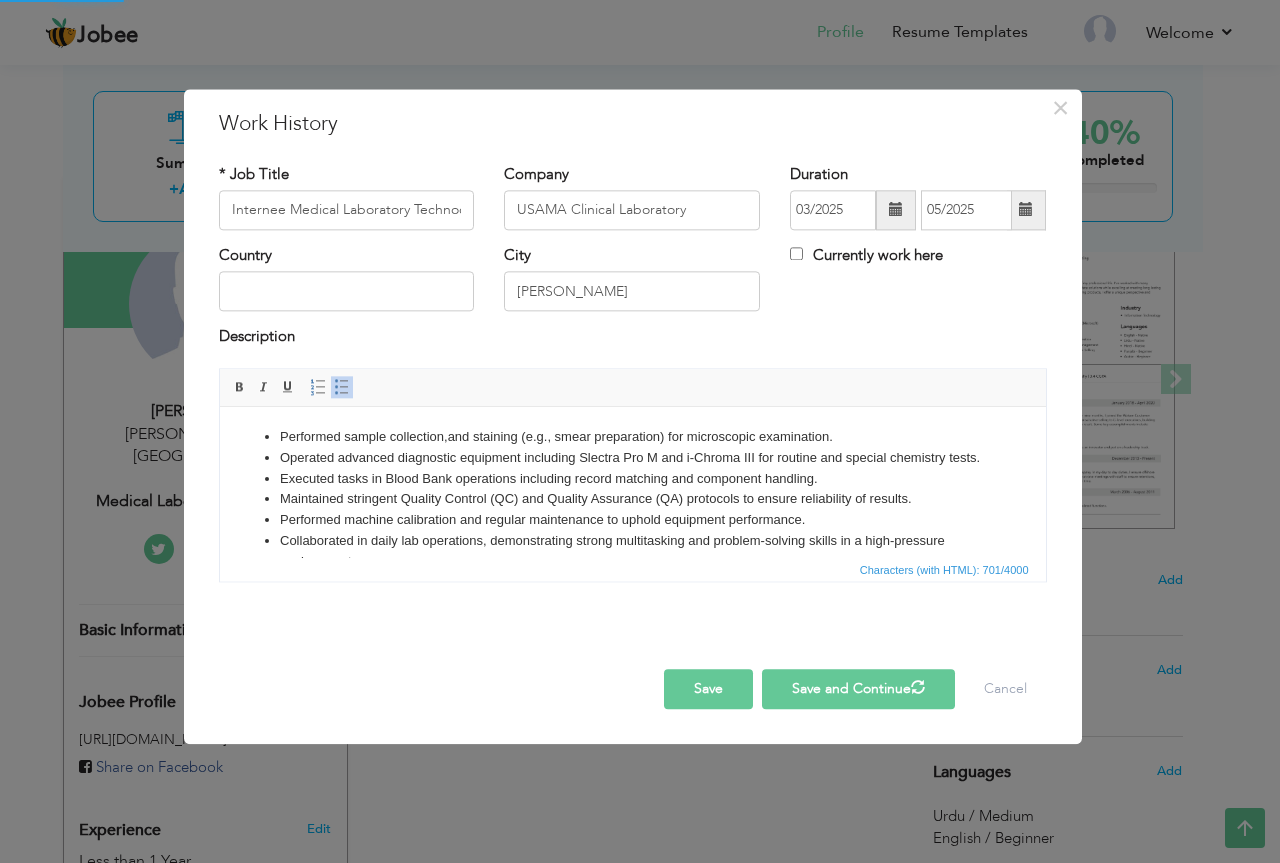 type 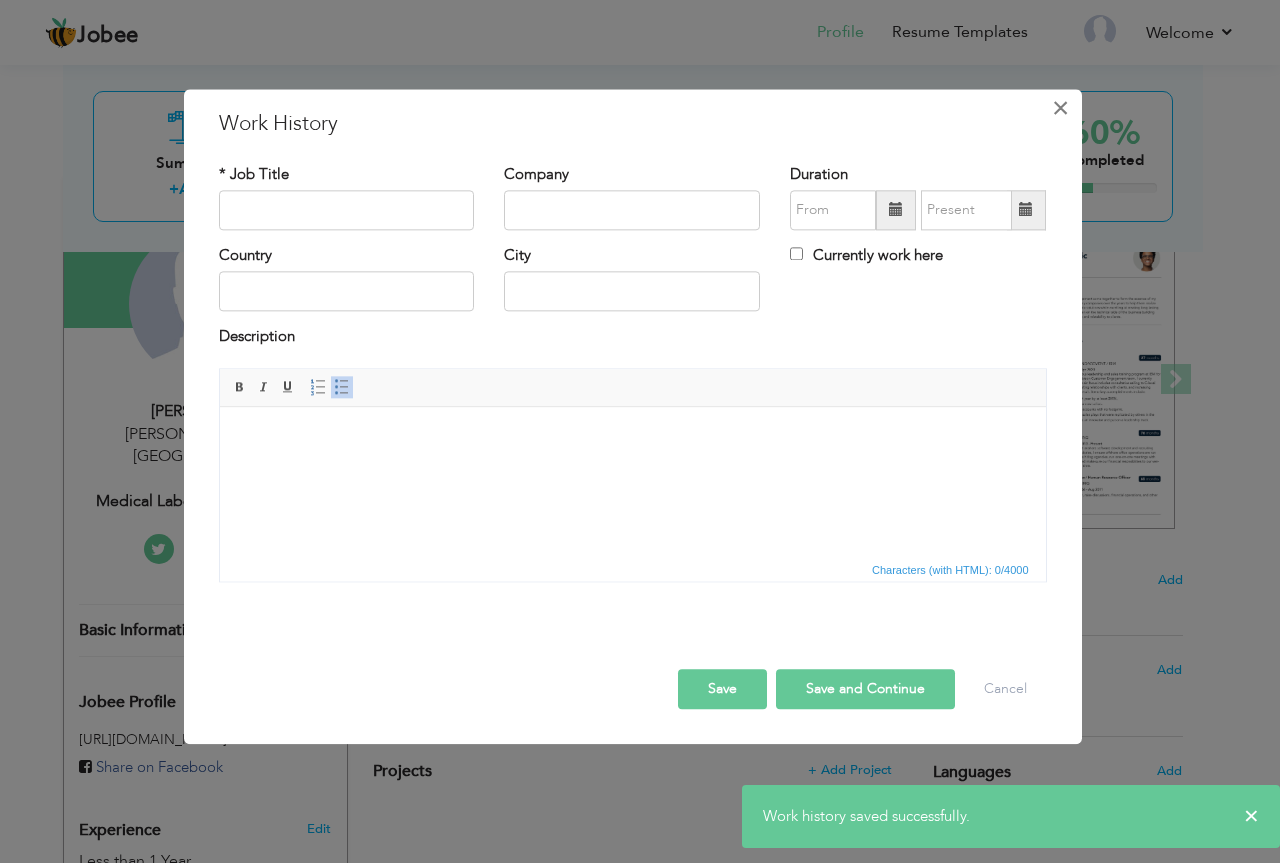 click on "×" at bounding box center (1060, 108) 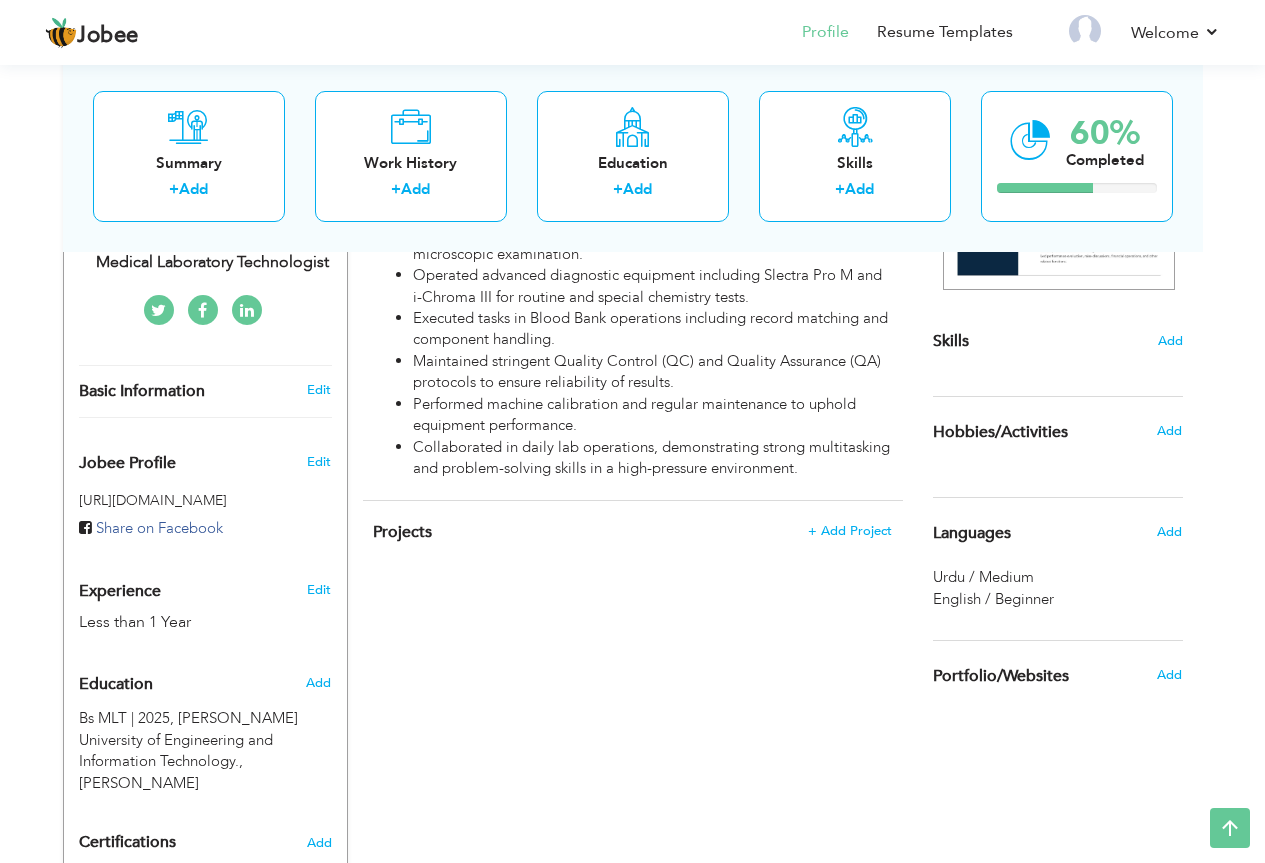 scroll, scrollTop: 400, scrollLeft: 0, axis: vertical 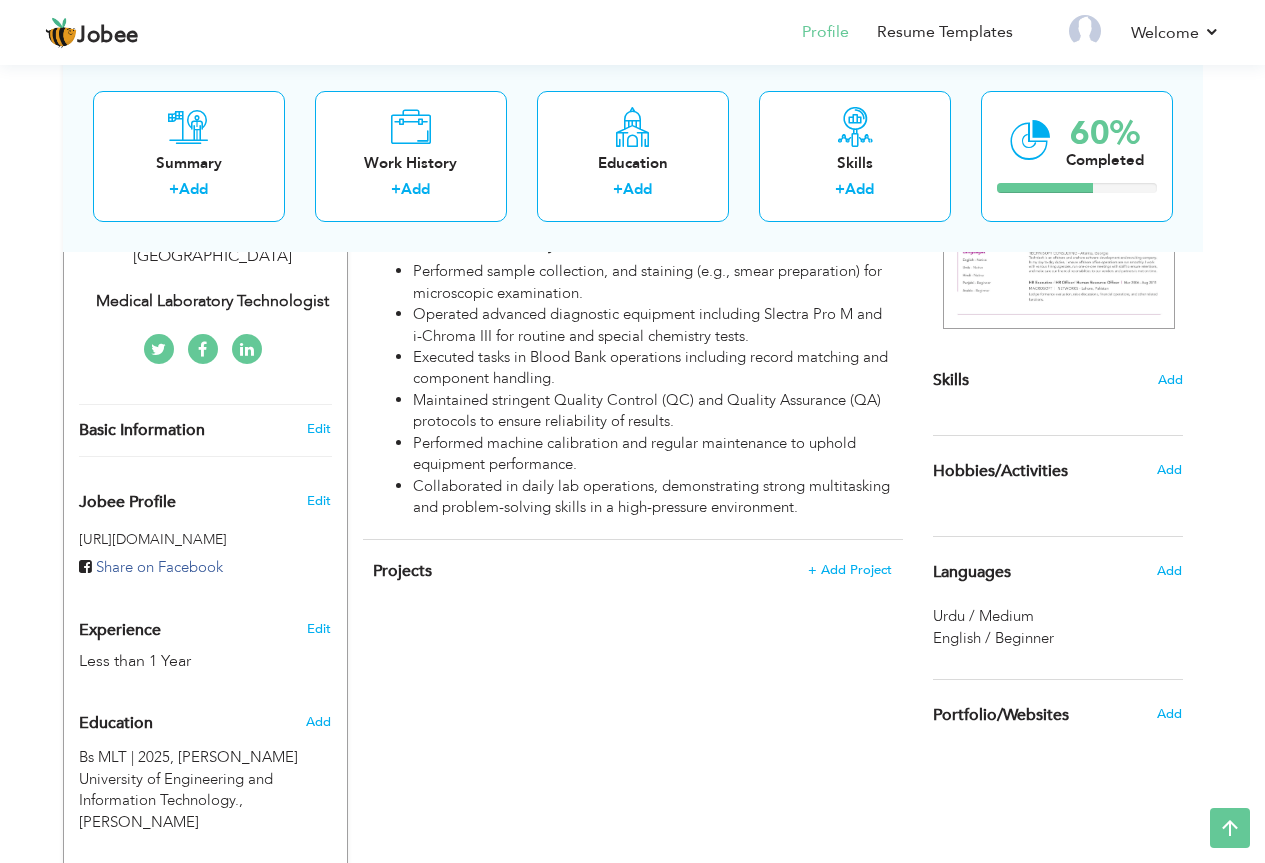 click on "Urdu / Medium" at bounding box center (983, 616) 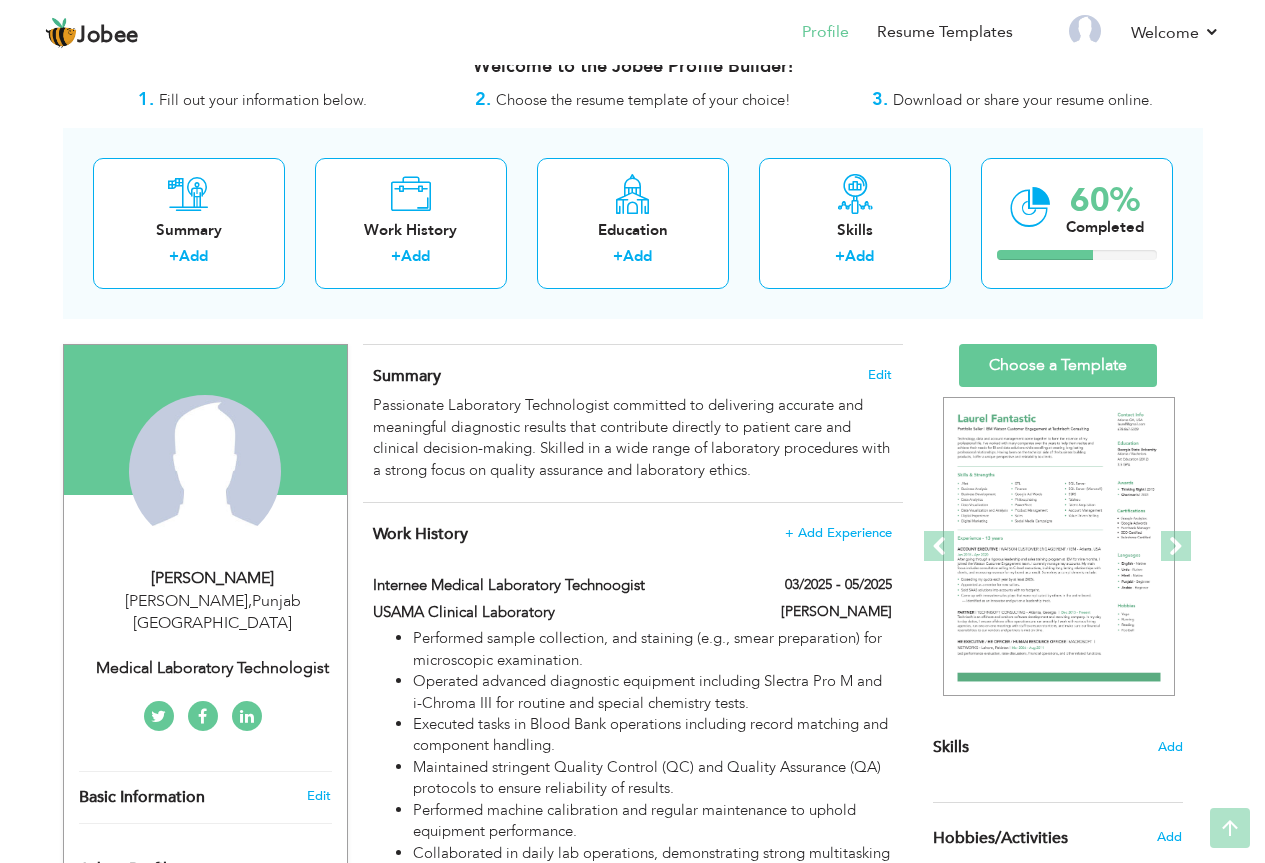 scroll, scrollTop: 0, scrollLeft: 0, axis: both 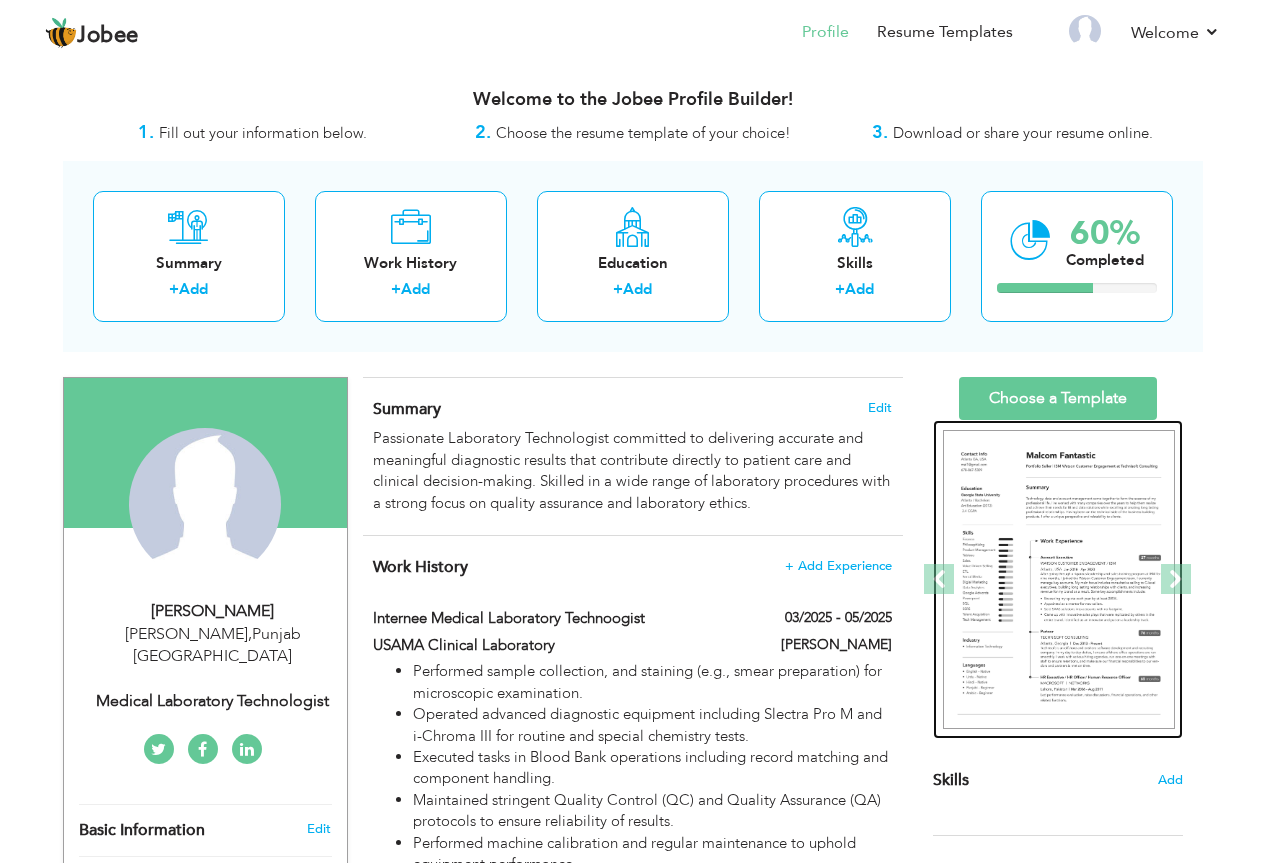 click at bounding box center (1059, 580) 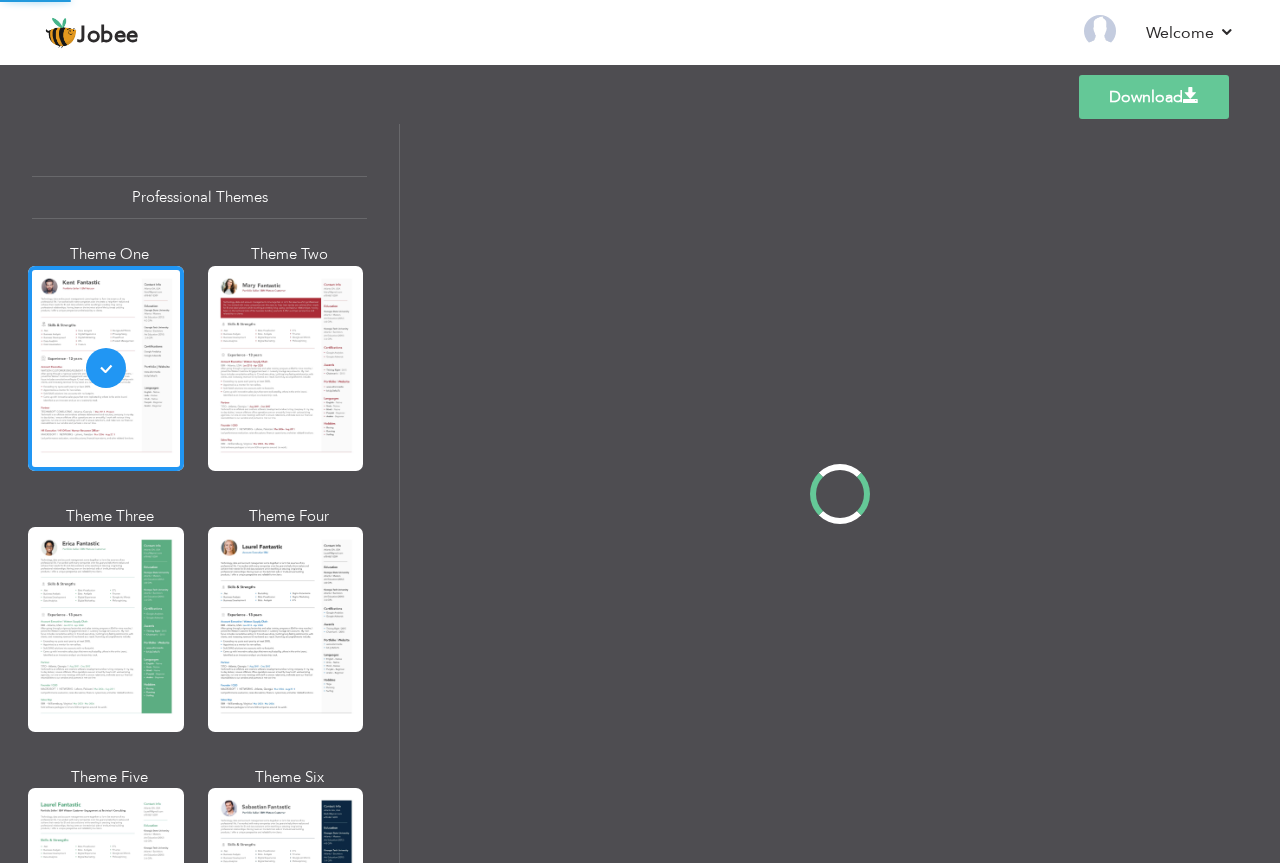 scroll, scrollTop: 0, scrollLeft: 0, axis: both 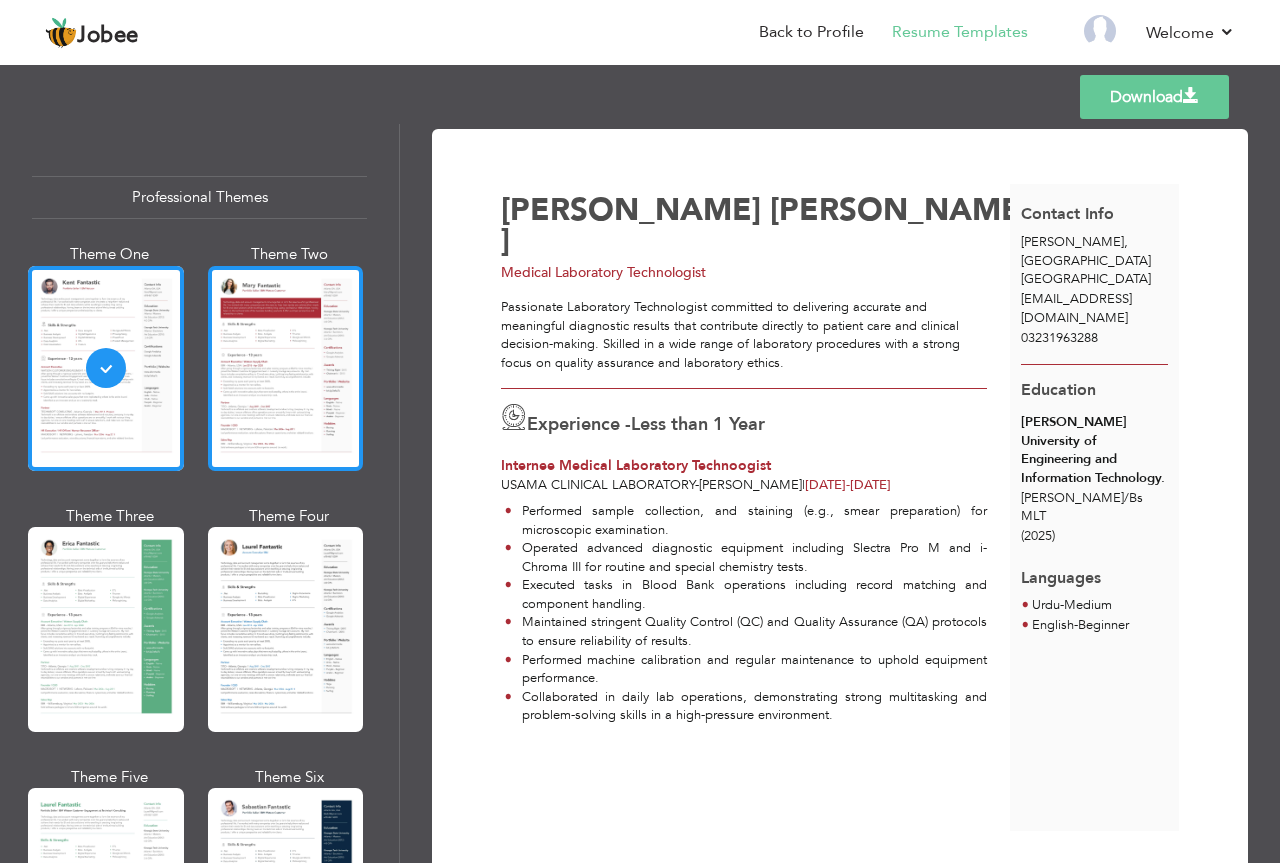 click at bounding box center [286, 368] 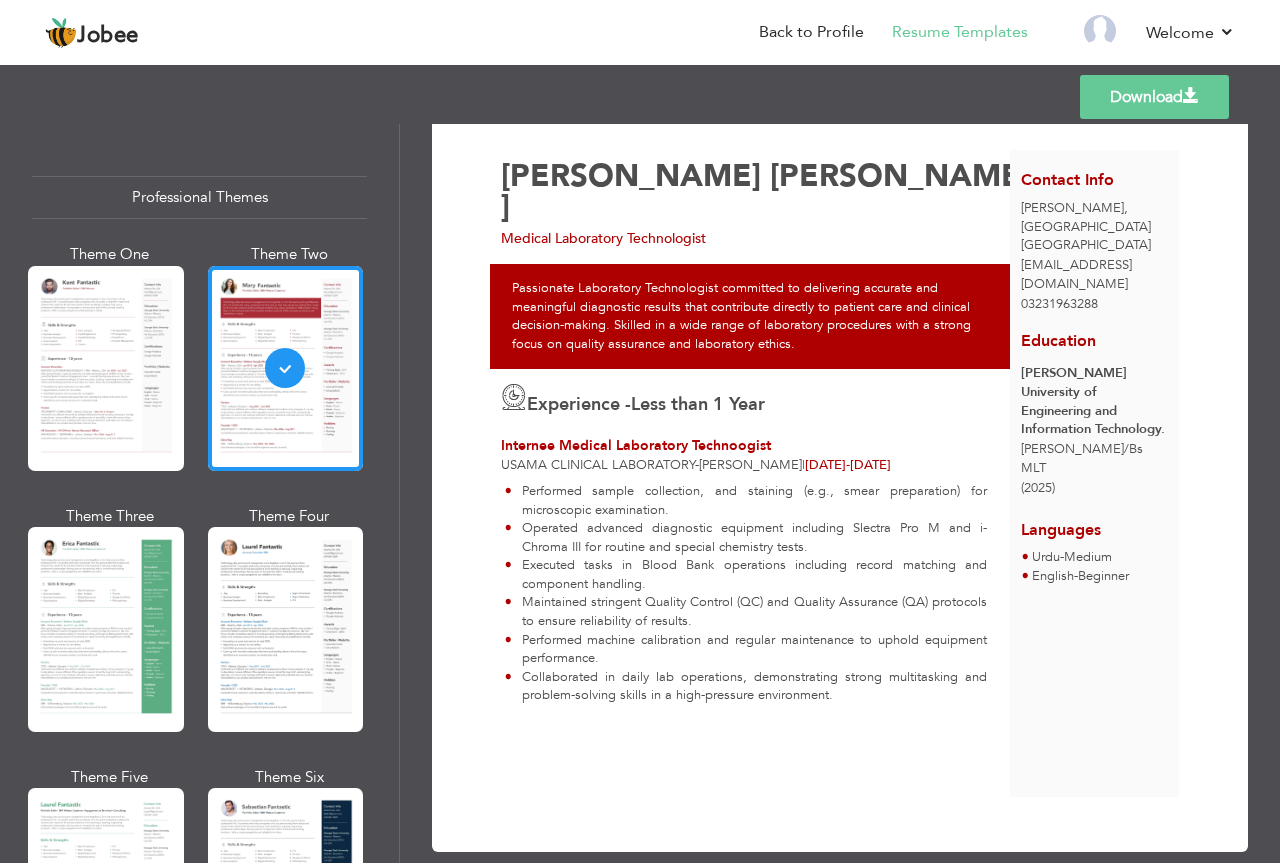 scroll, scrollTop: 65, scrollLeft: 0, axis: vertical 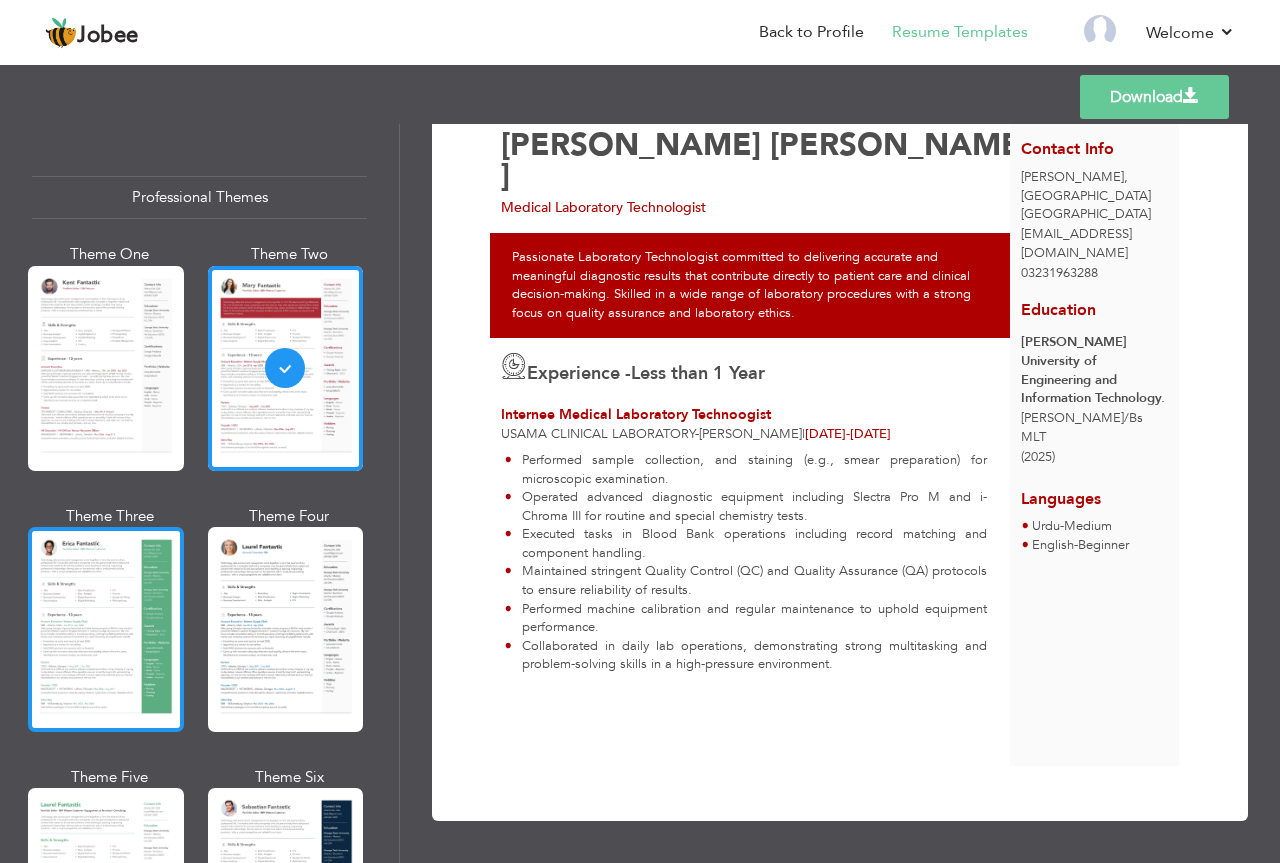 click at bounding box center (106, 629) 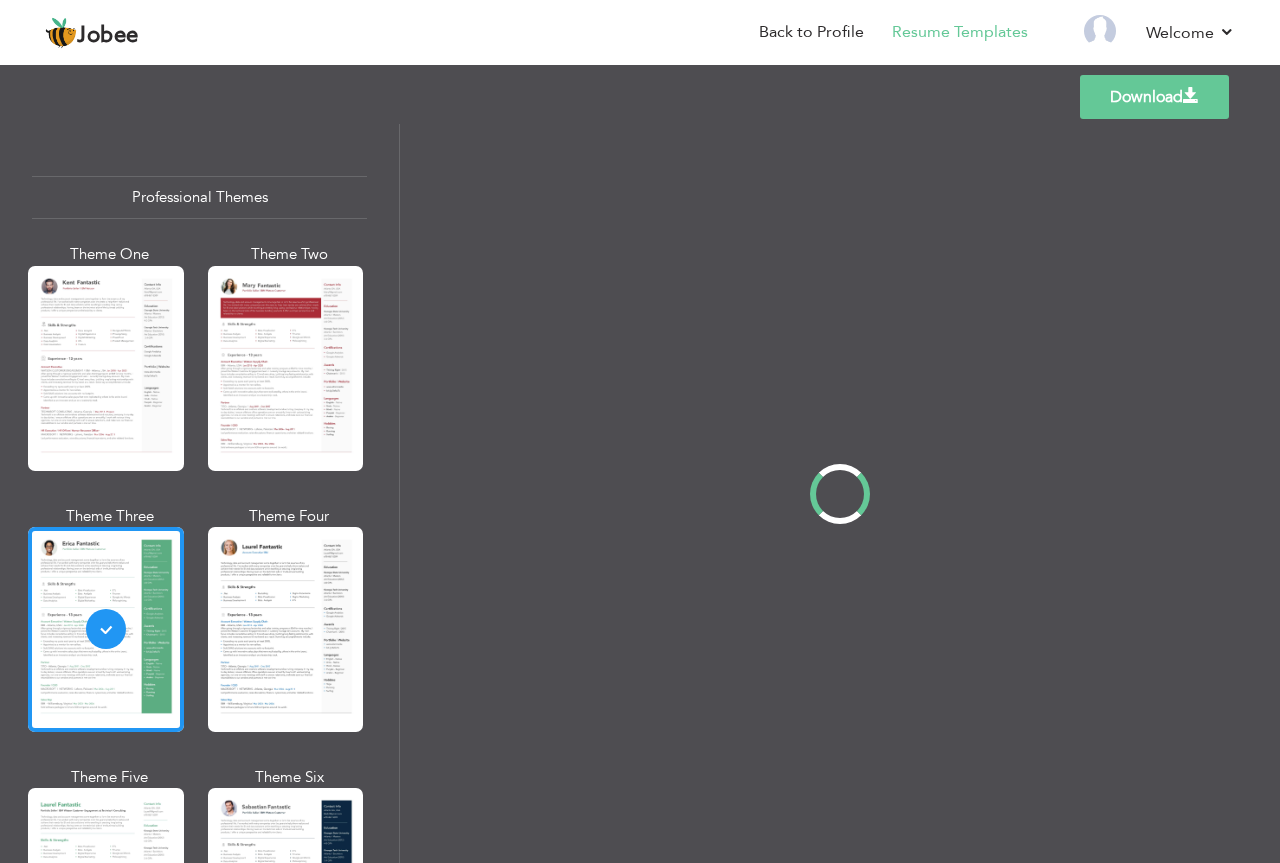 scroll, scrollTop: 0, scrollLeft: 0, axis: both 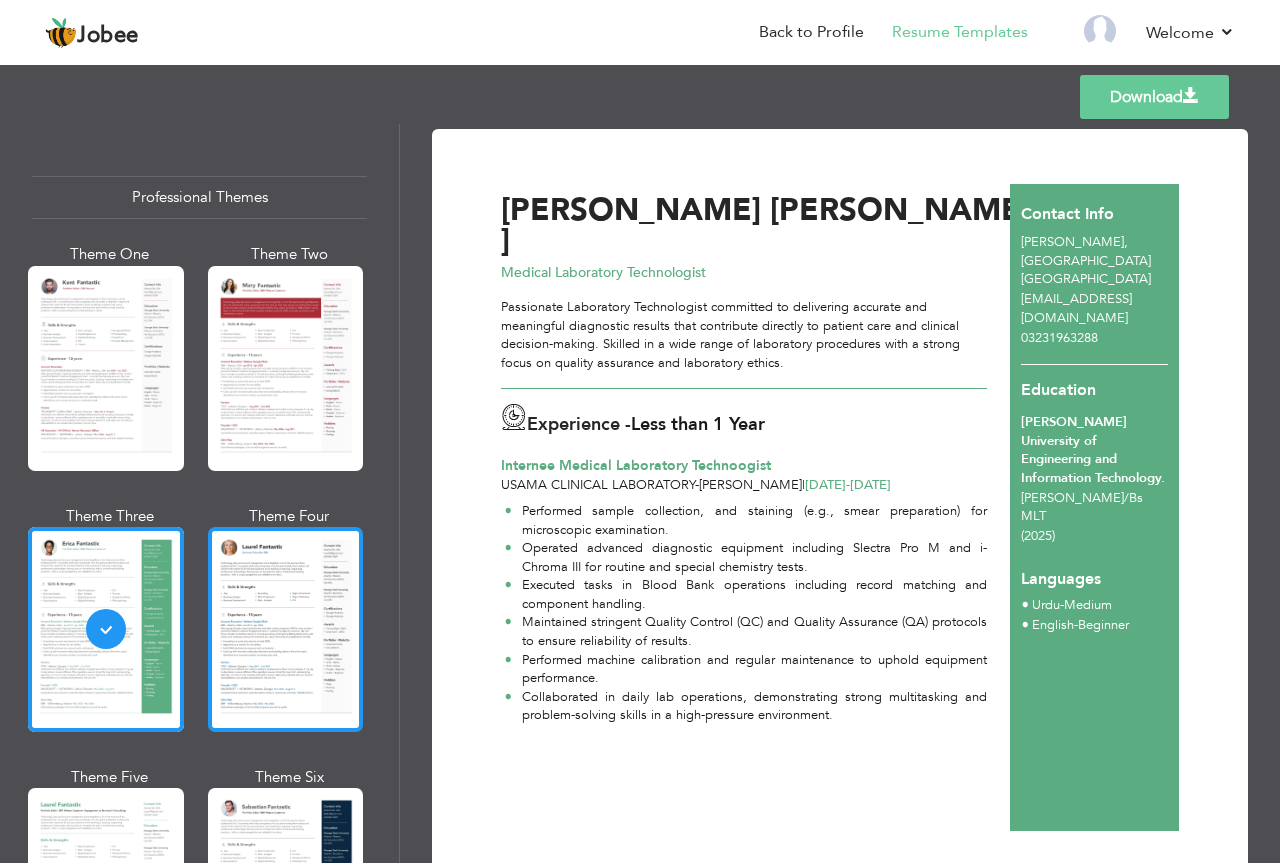 click at bounding box center (286, 629) 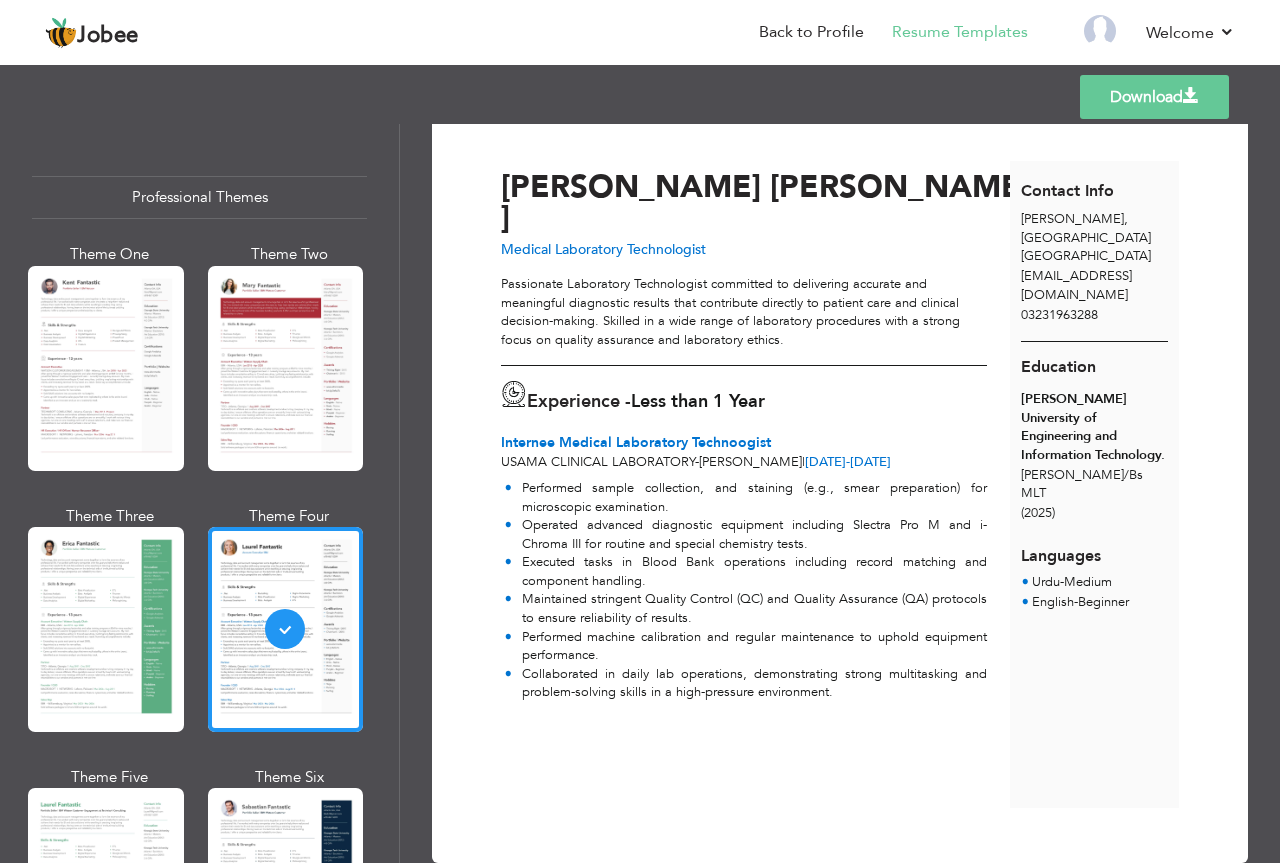 scroll, scrollTop: 0, scrollLeft: 0, axis: both 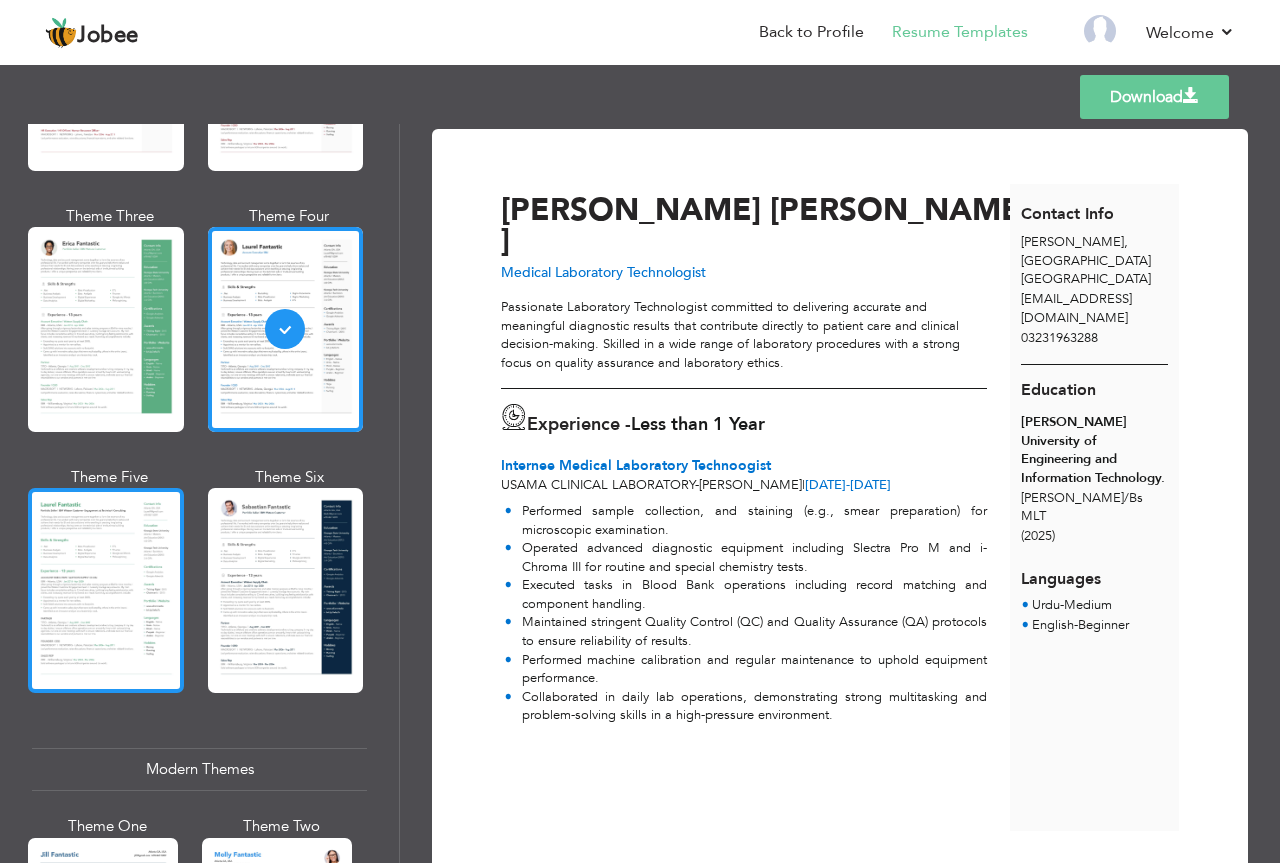 click at bounding box center [106, 590] 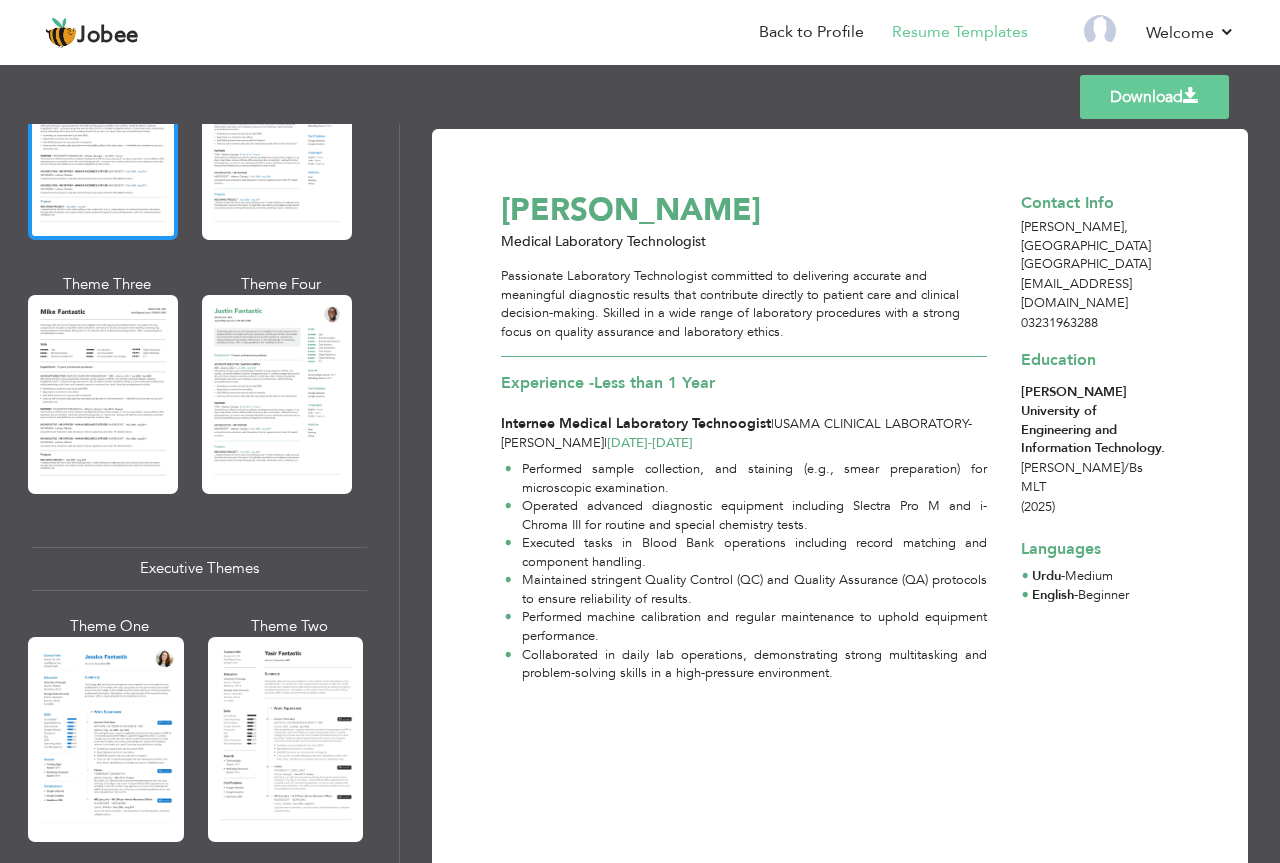 scroll, scrollTop: 1100, scrollLeft: 0, axis: vertical 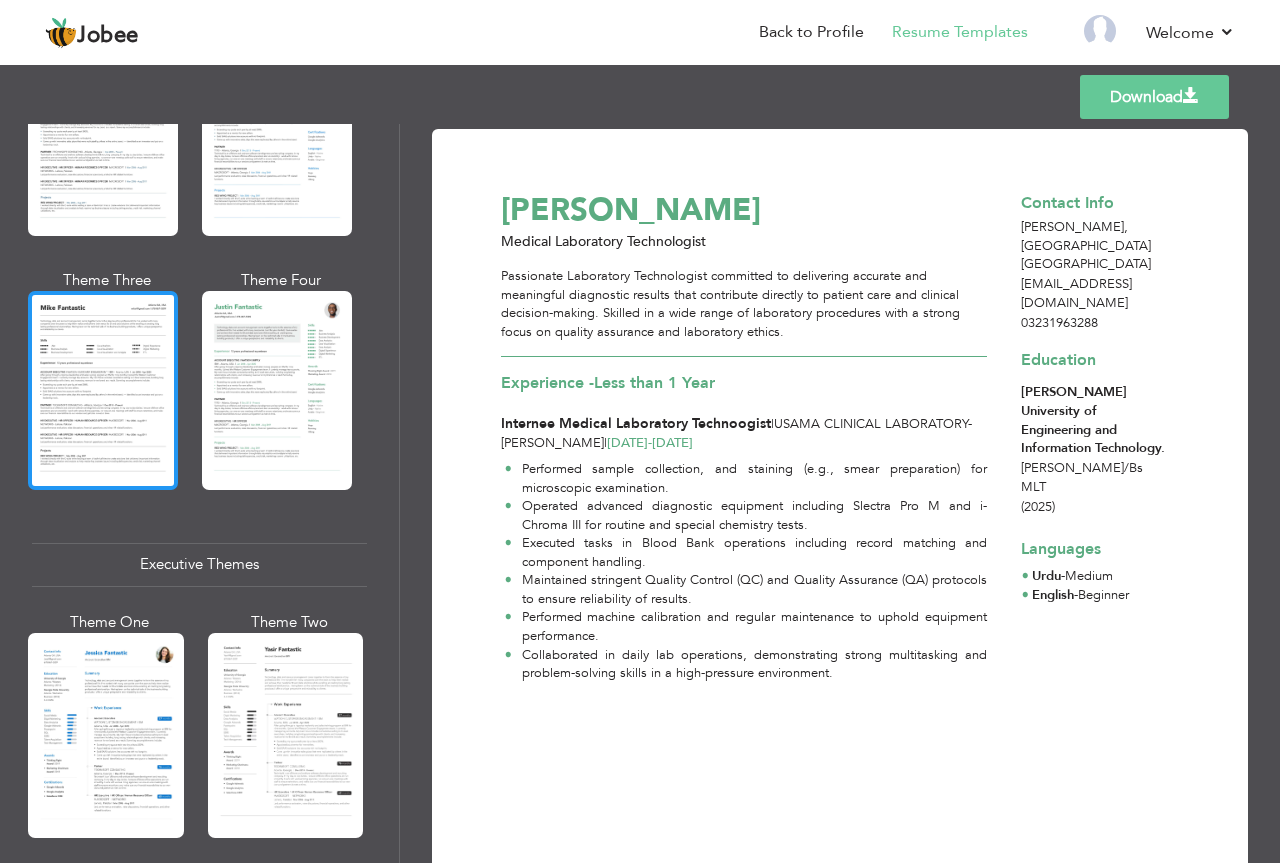 click at bounding box center [103, 390] 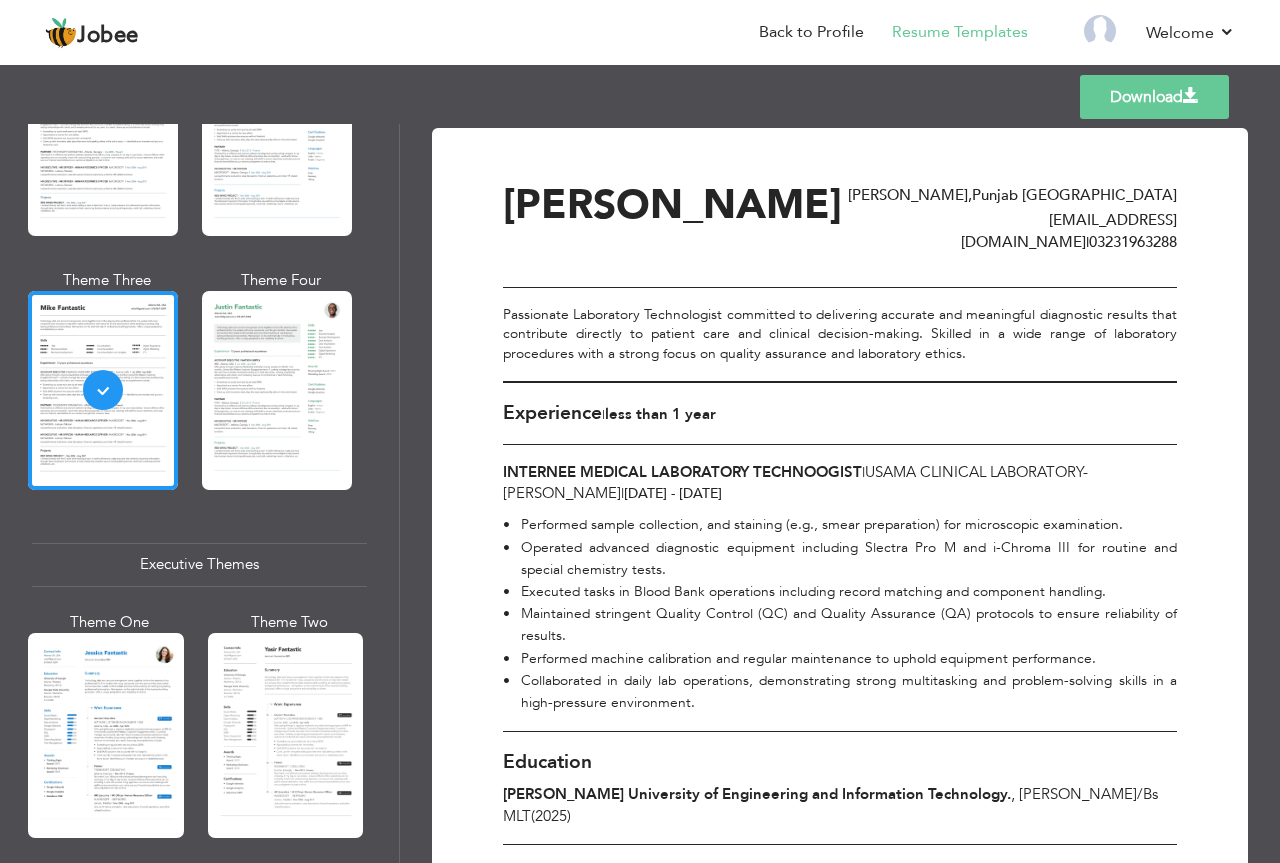 scroll, scrollTop: 0, scrollLeft: 0, axis: both 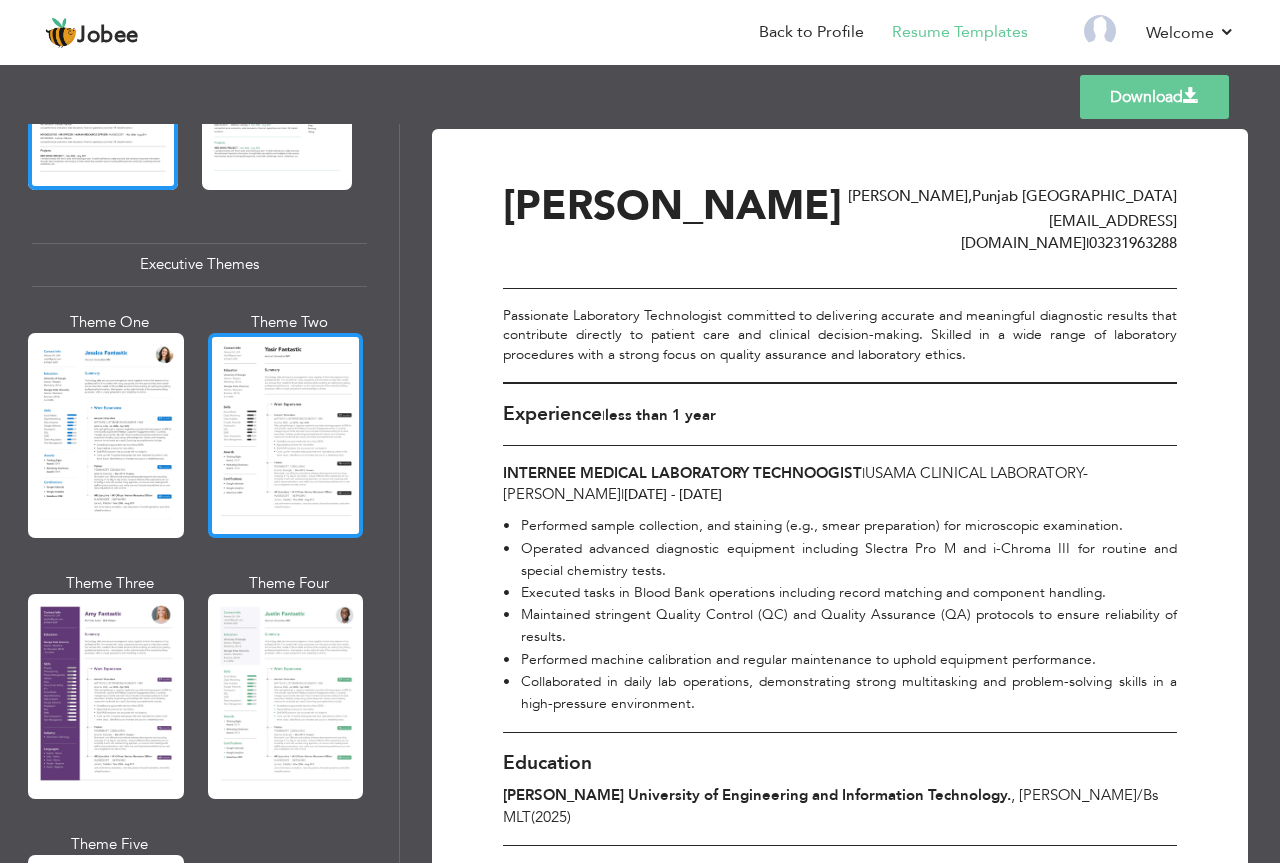 click at bounding box center [286, 435] 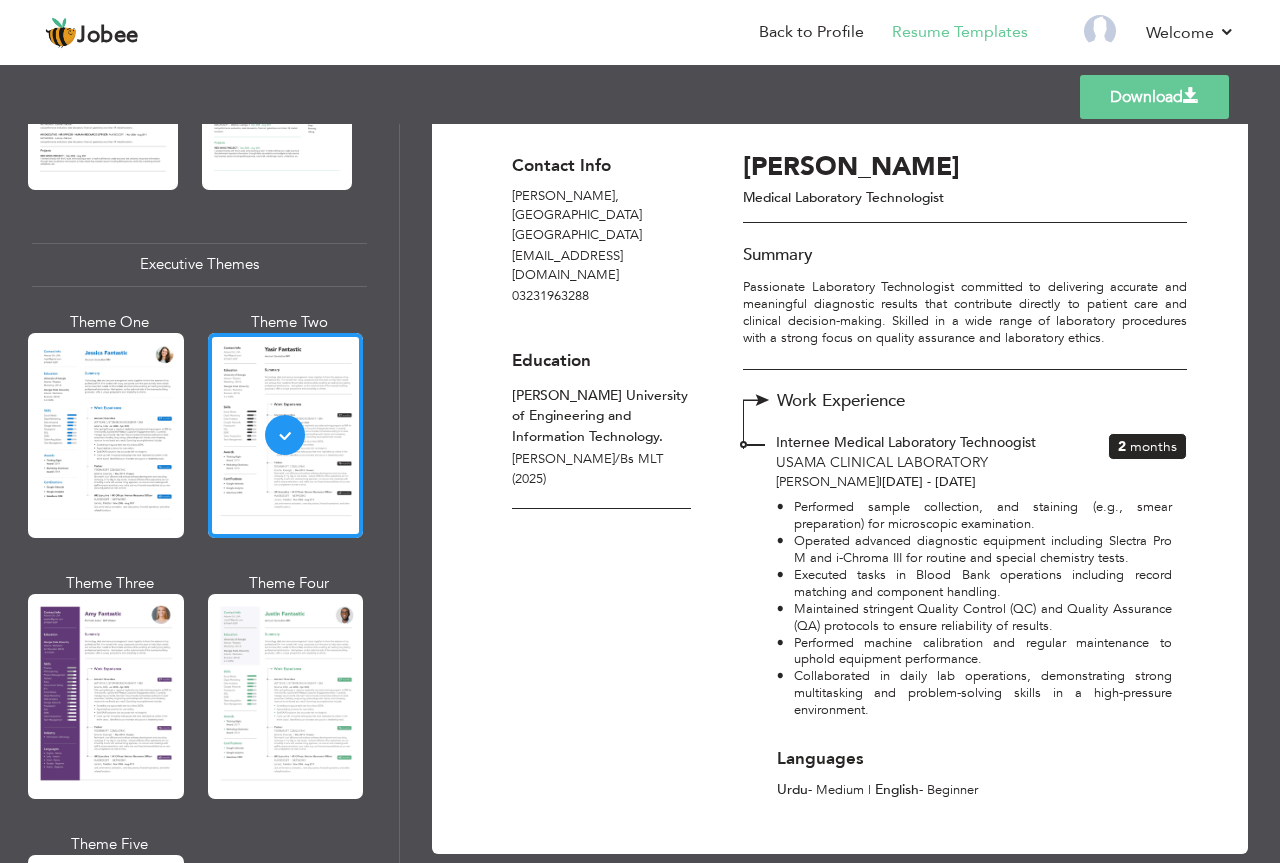 scroll, scrollTop: 0, scrollLeft: 0, axis: both 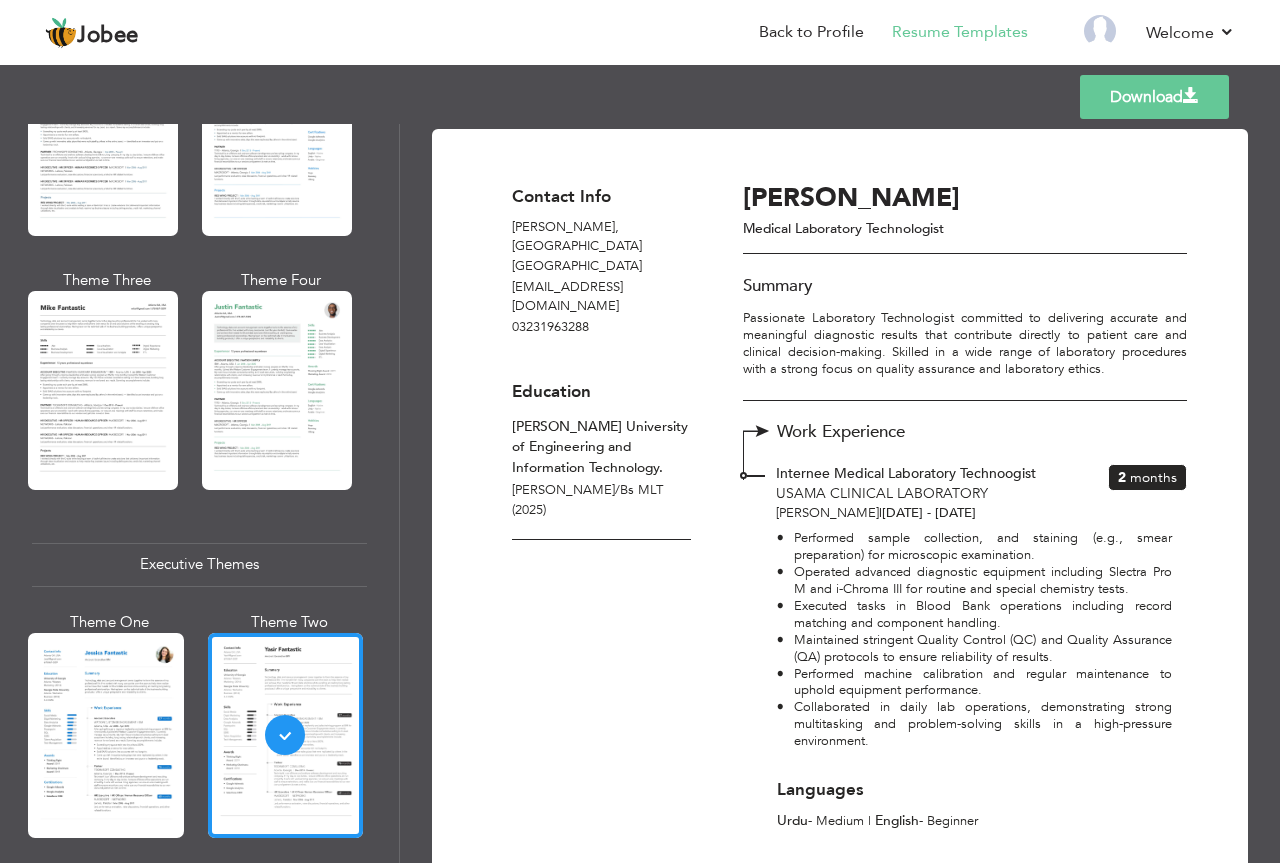 click at bounding box center [103, 390] 